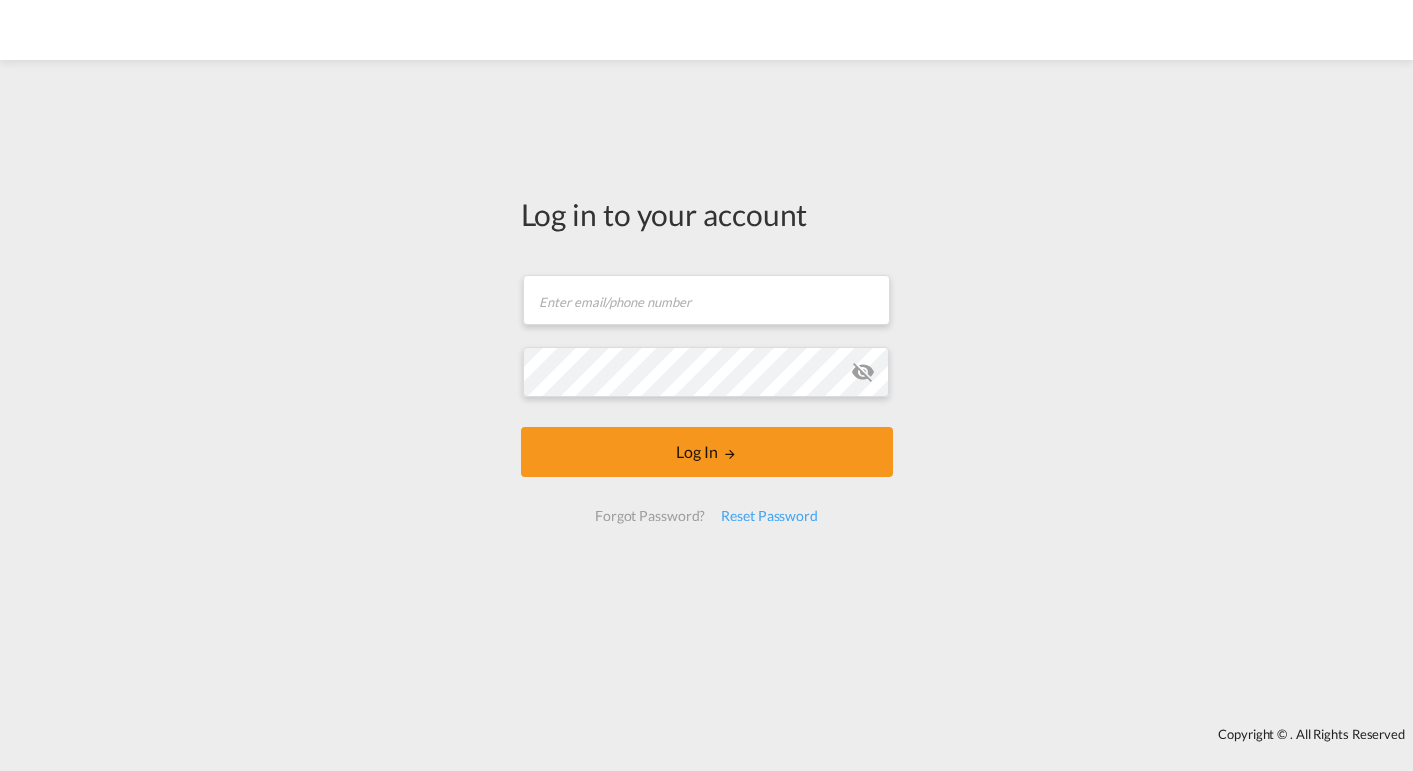 scroll, scrollTop: 0, scrollLeft: 0, axis: both 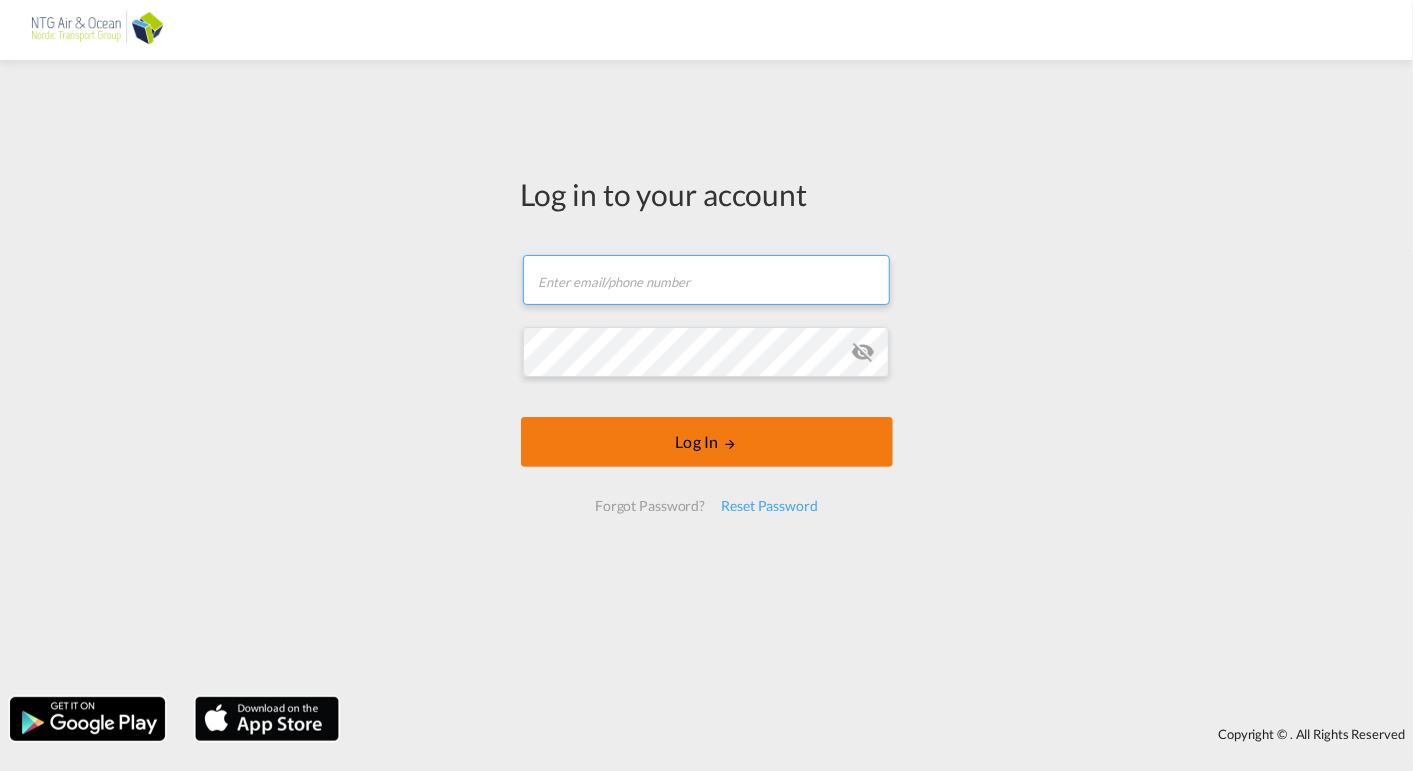 type on "[EMAIL]" 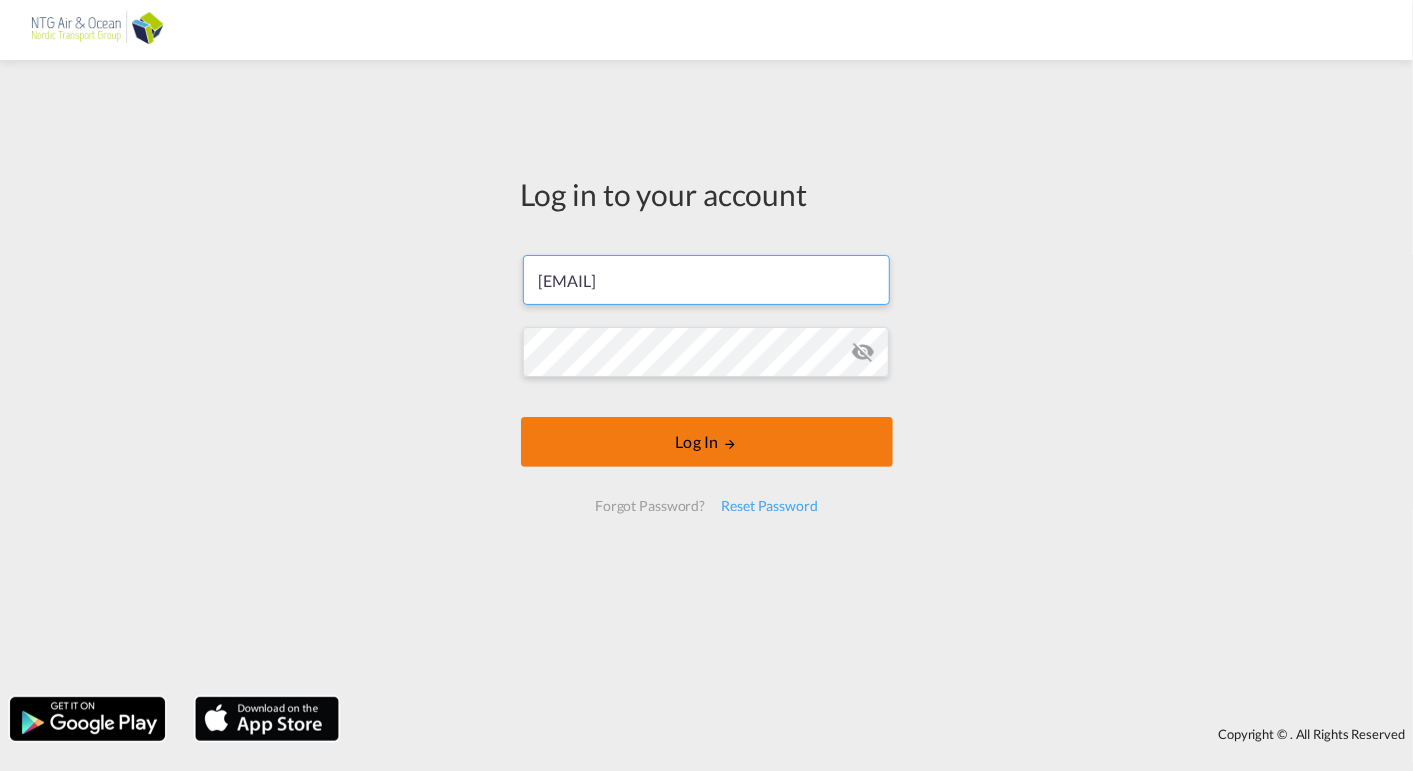 click on "Log In" at bounding box center (707, 442) 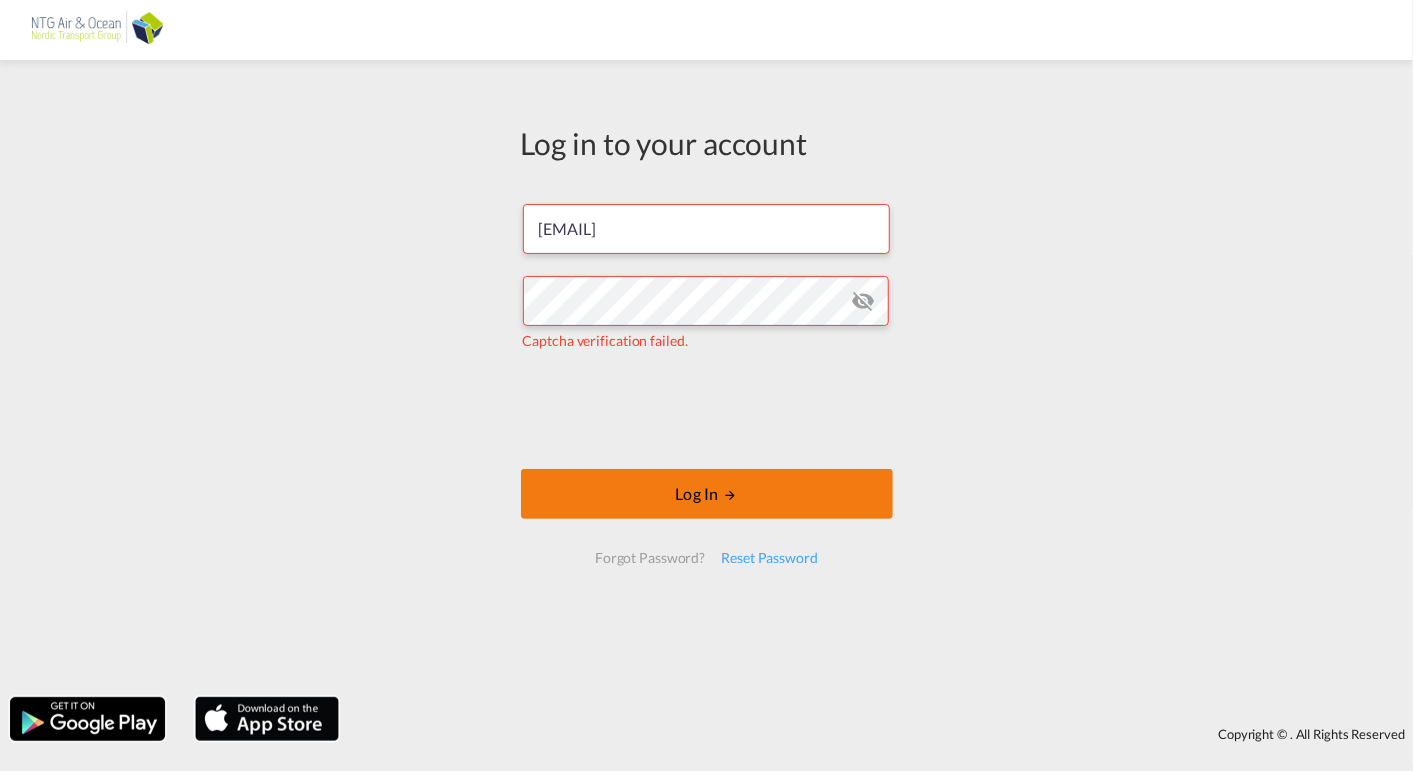 click on "Log In" at bounding box center [707, 494] 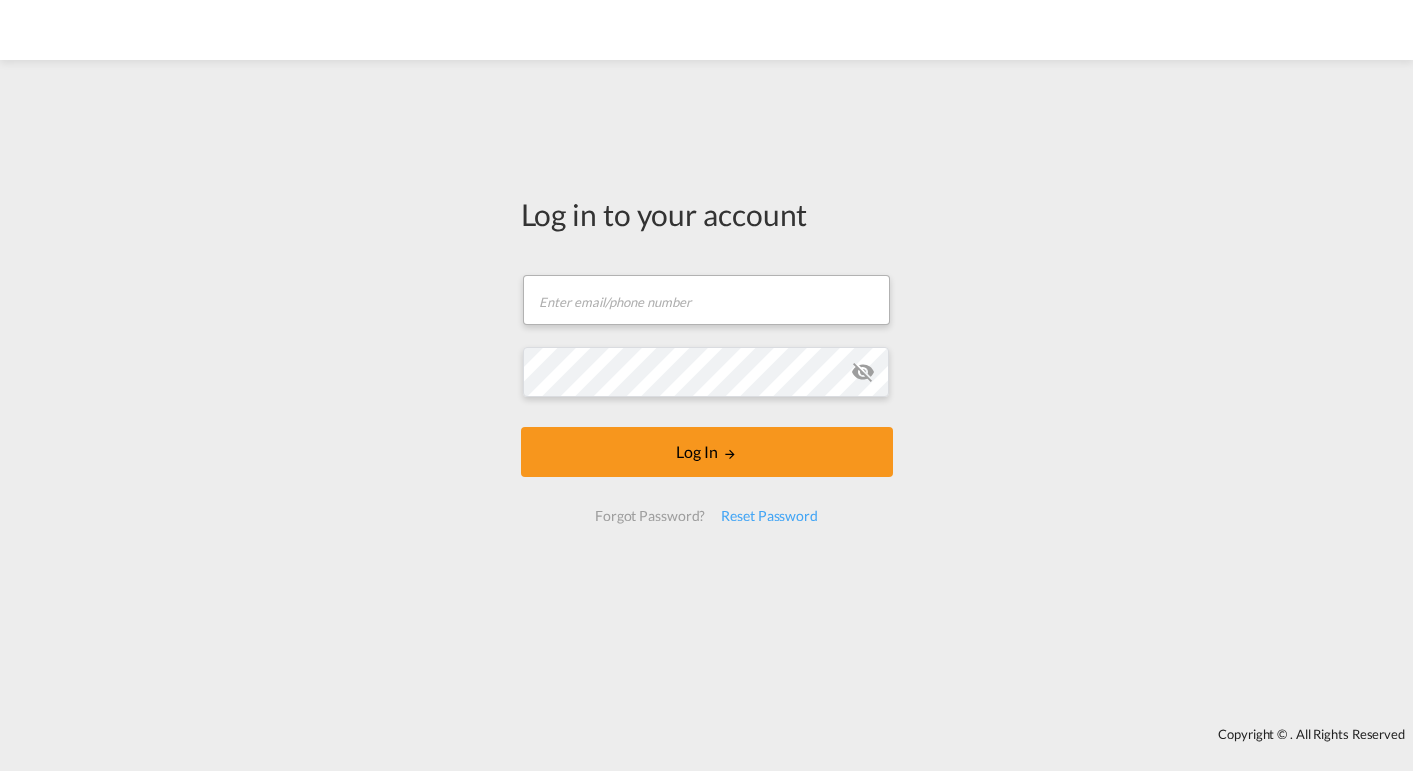 scroll, scrollTop: 0, scrollLeft: 0, axis: both 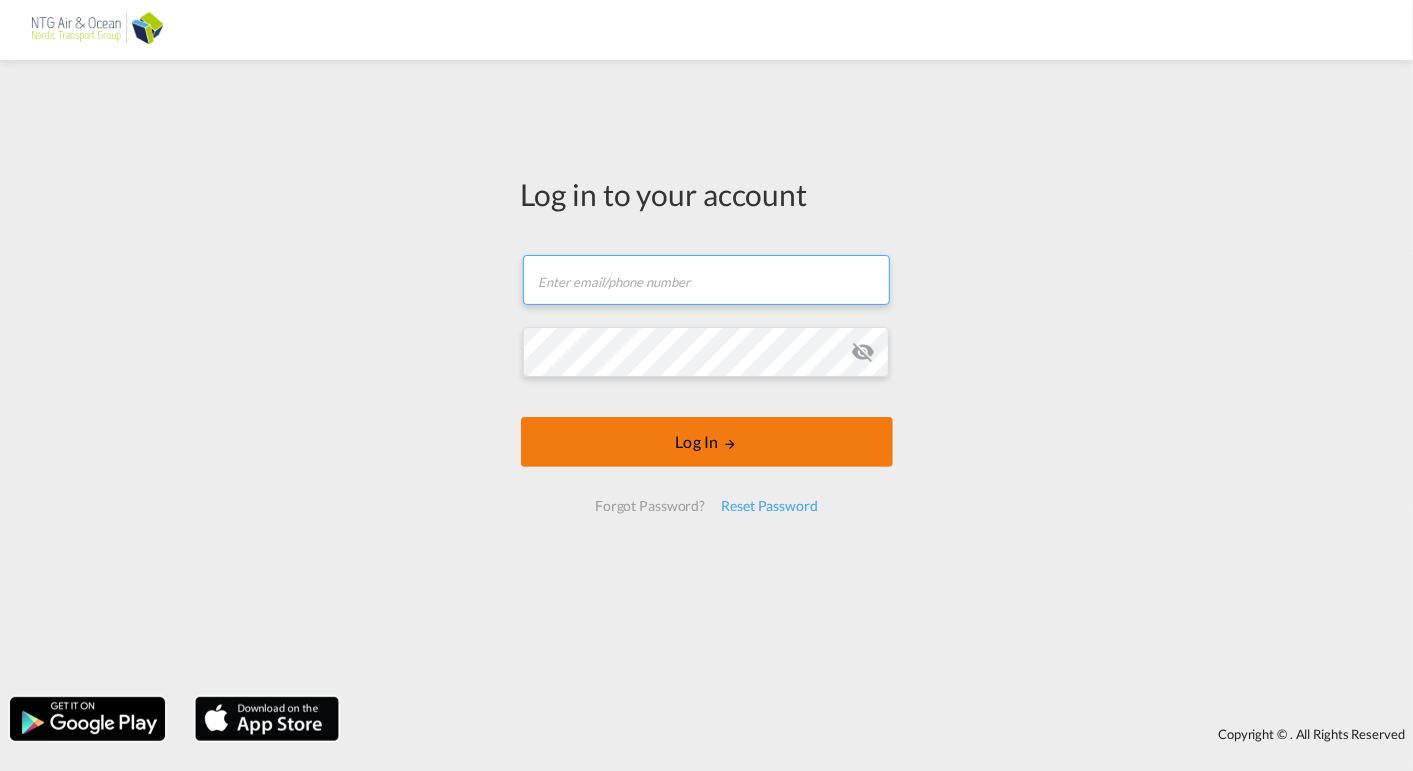 type on "[EMAIL]" 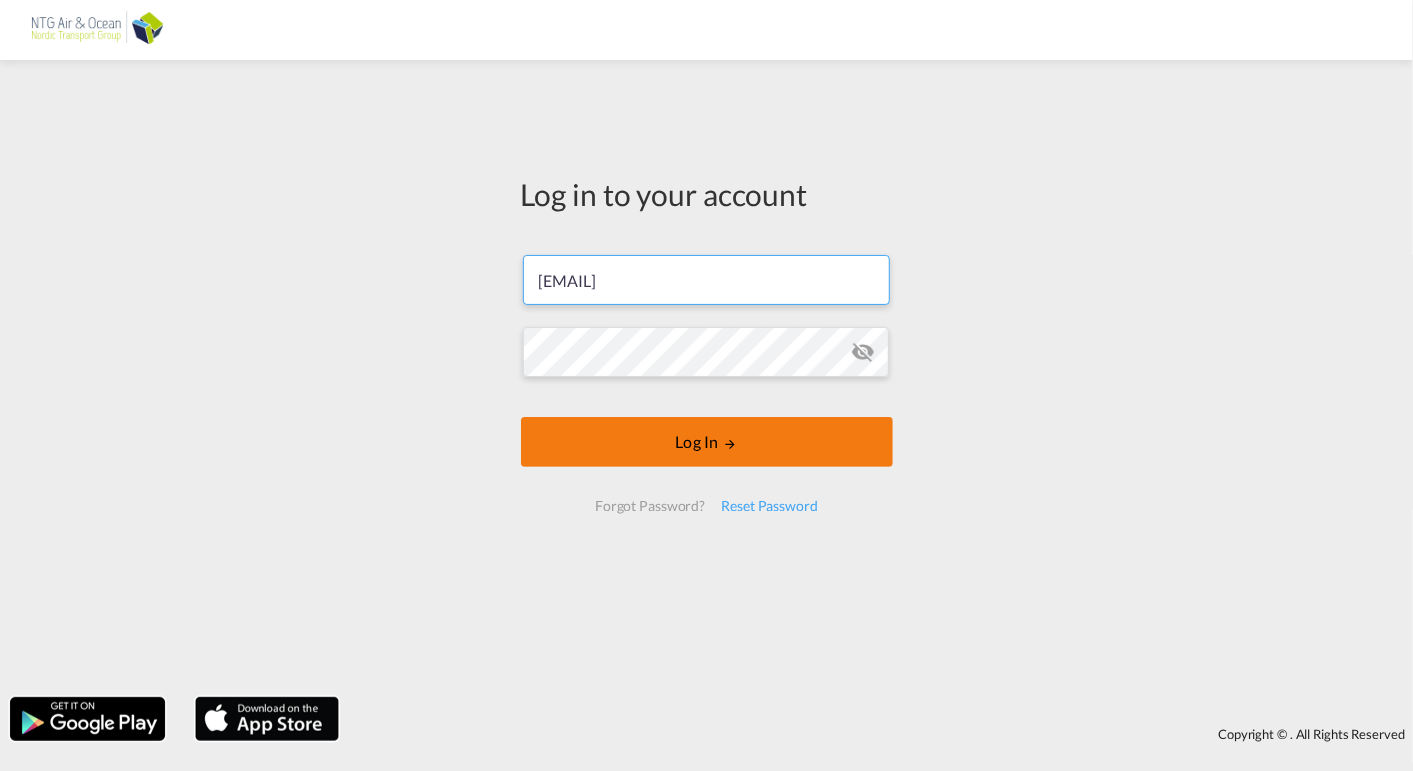 click on "Log in to your account [EMAIL]
Captcha verification failed.
Log In
Forgot Password?
Reset Password" at bounding box center [707, 383] 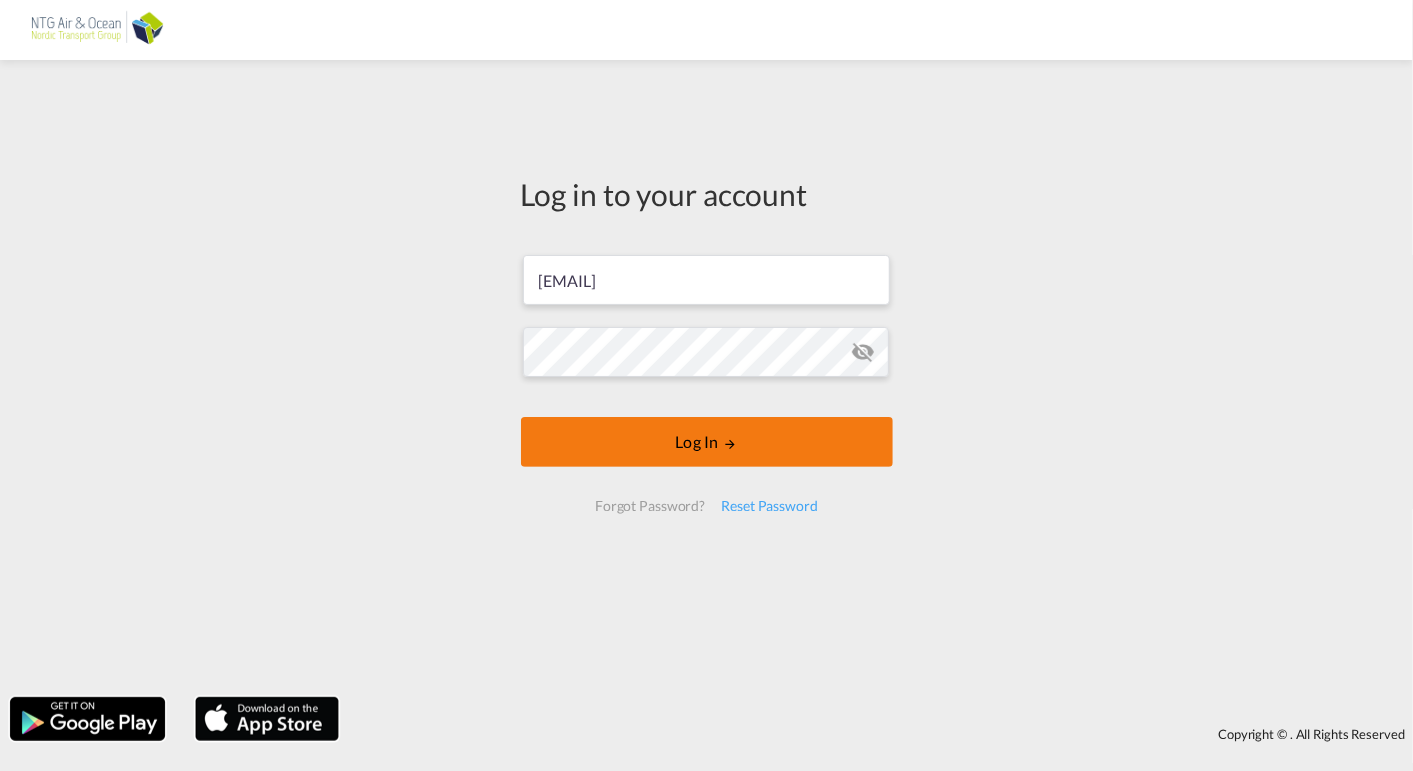 click on "Log in to your account [EMAIL]
Captcha verification failed.
Log In
Forgot Password?
Reset Password" at bounding box center [707, 383] 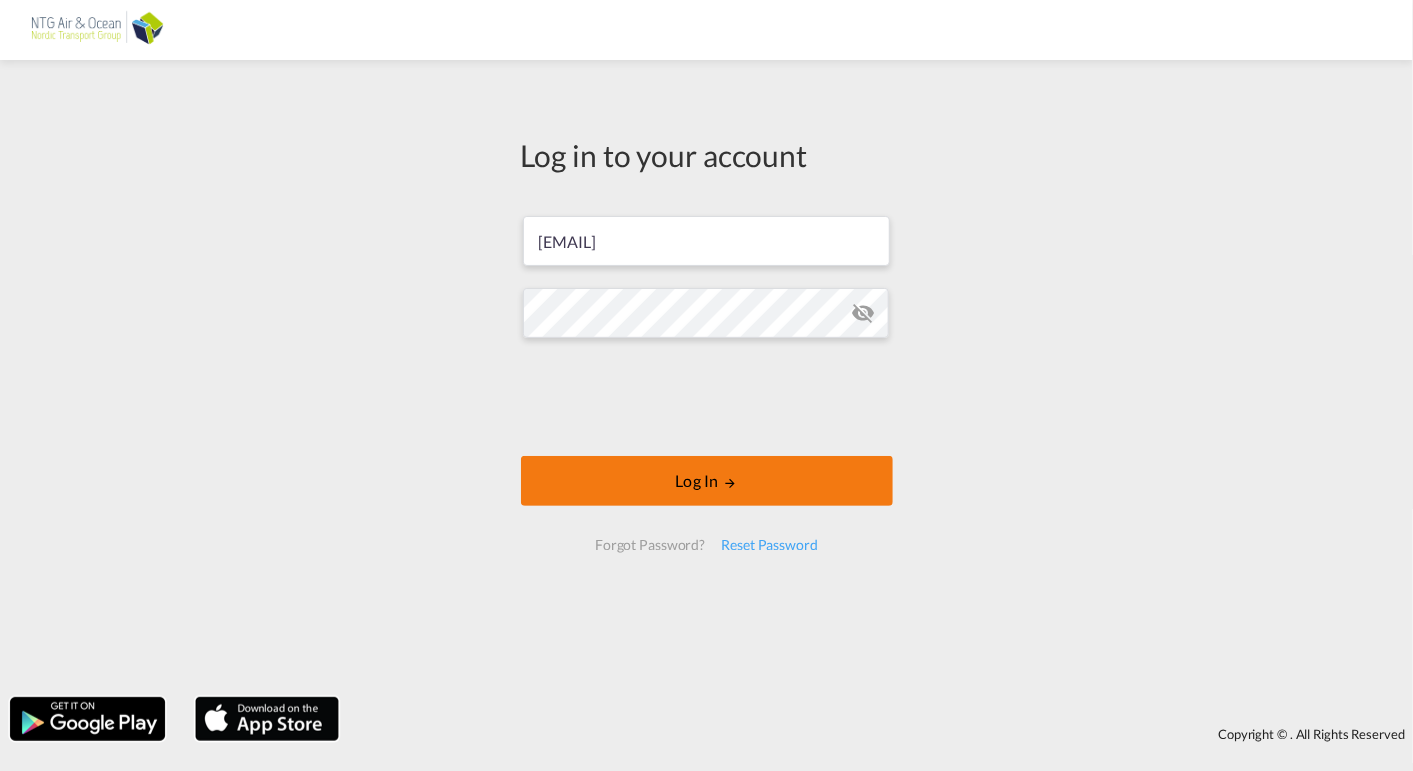 drag, startPoint x: 667, startPoint y: 444, endPoint x: 677, endPoint y: 488, distance: 45.122055 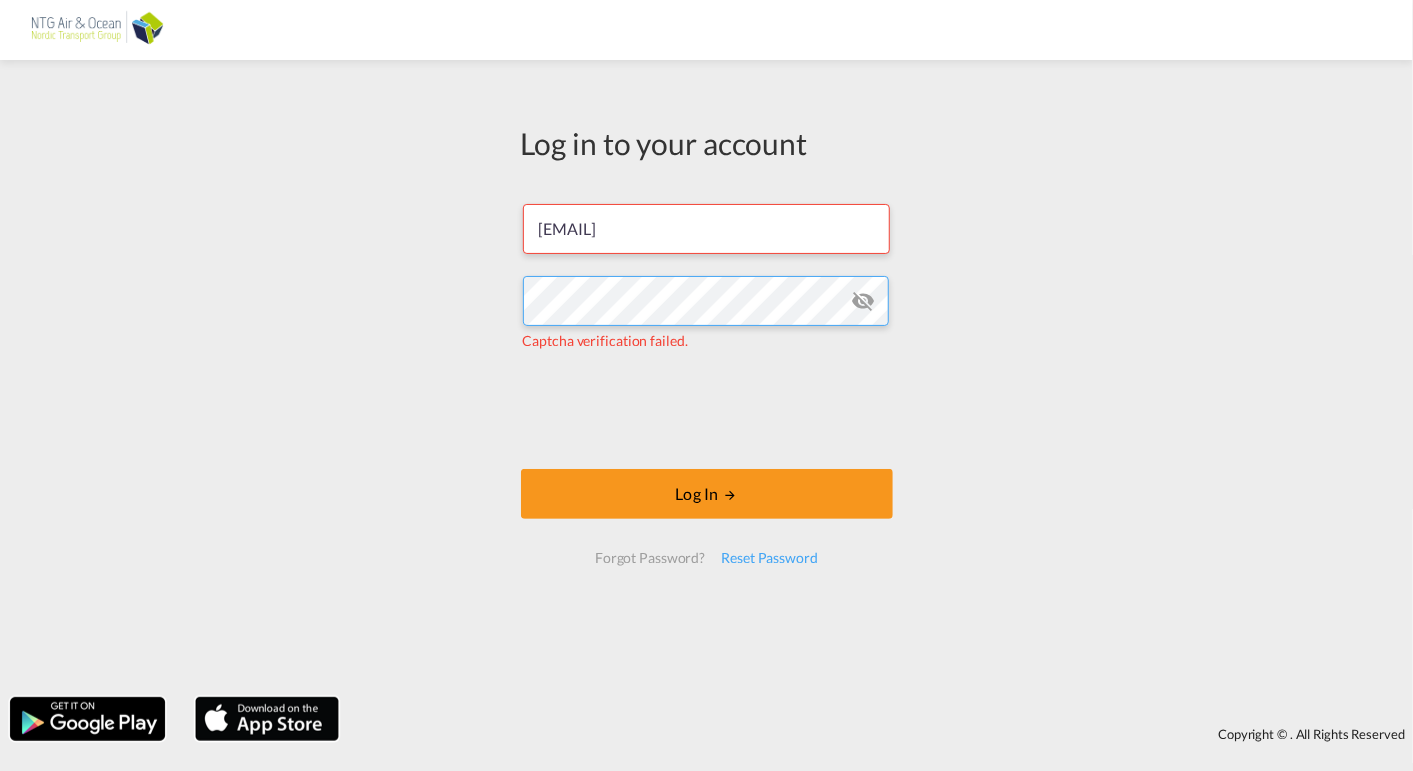 click on "Log in to your account [EMAIL]
Captcha verification failed.
Log In
Forgot Password?
Reset Password" at bounding box center (706, 378) 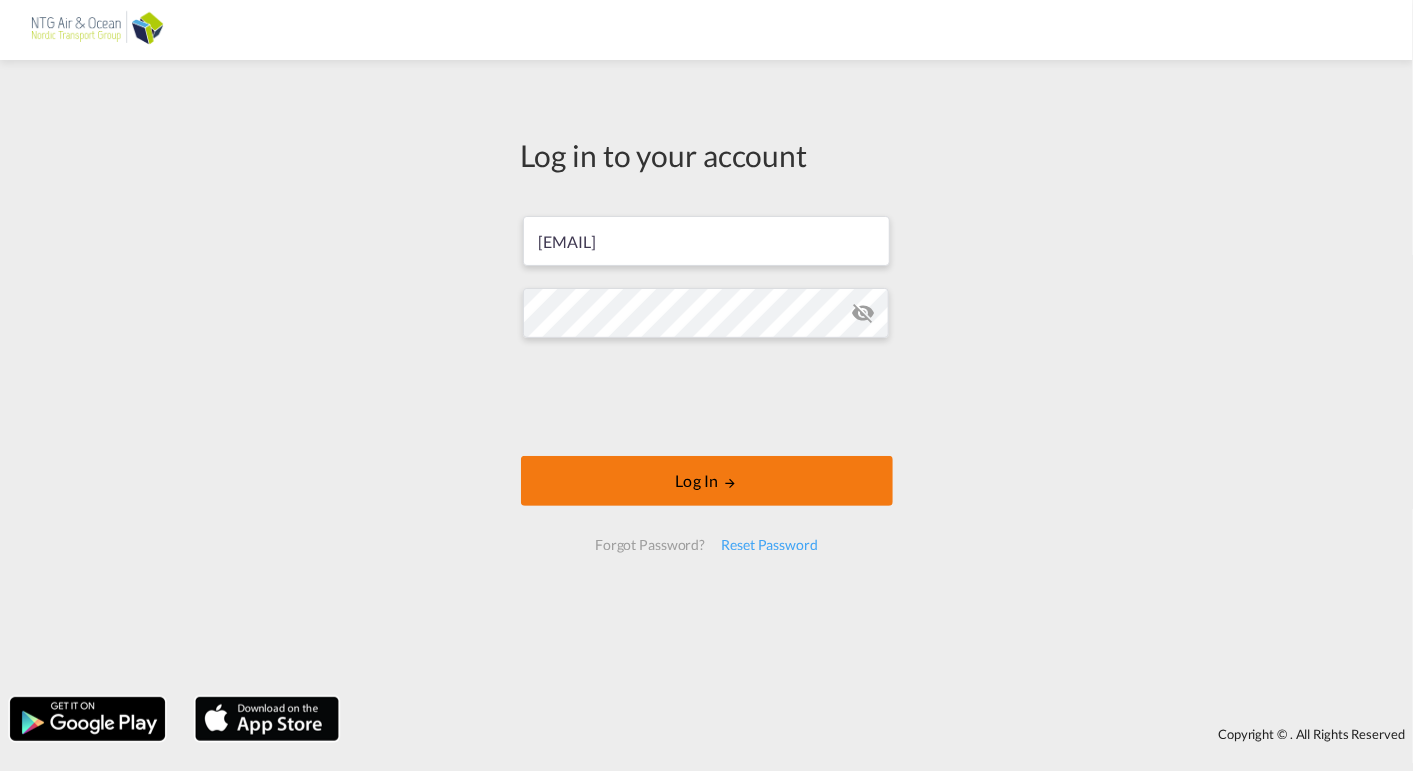 click on "Log In" at bounding box center [707, 481] 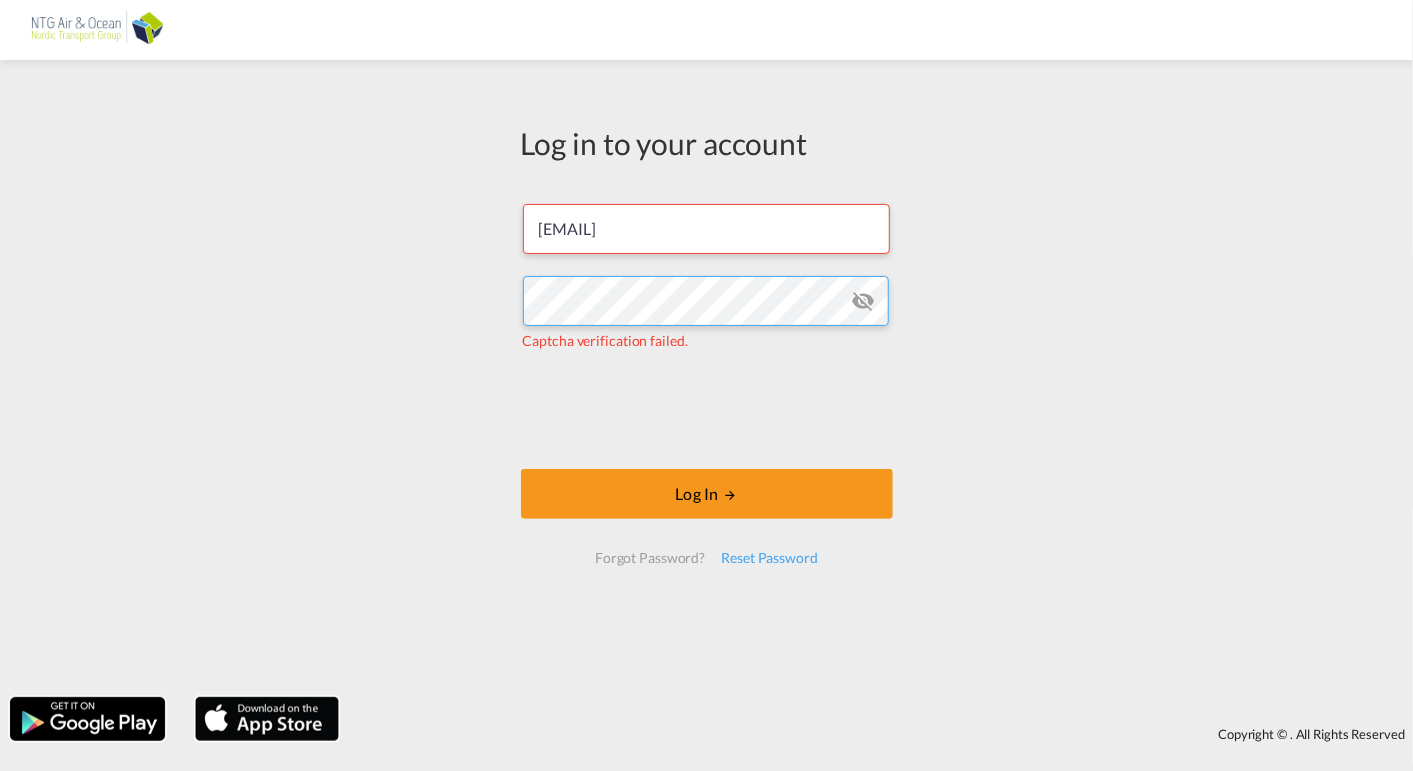 click on "Log in to your account [EMAIL]
Captcha verification failed.
Log In
Forgot Password?
Reset Password" at bounding box center (706, 378) 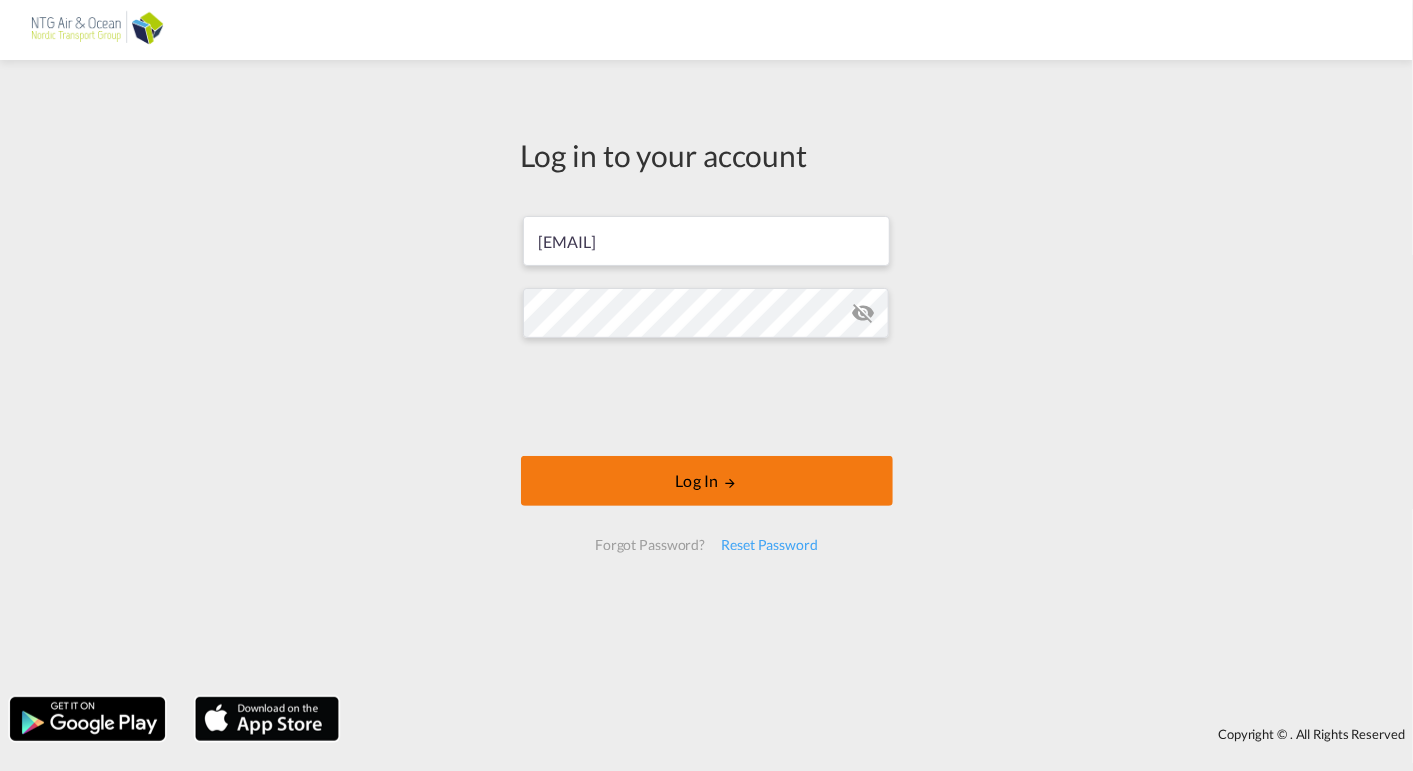 click on "Log In" at bounding box center (707, 481) 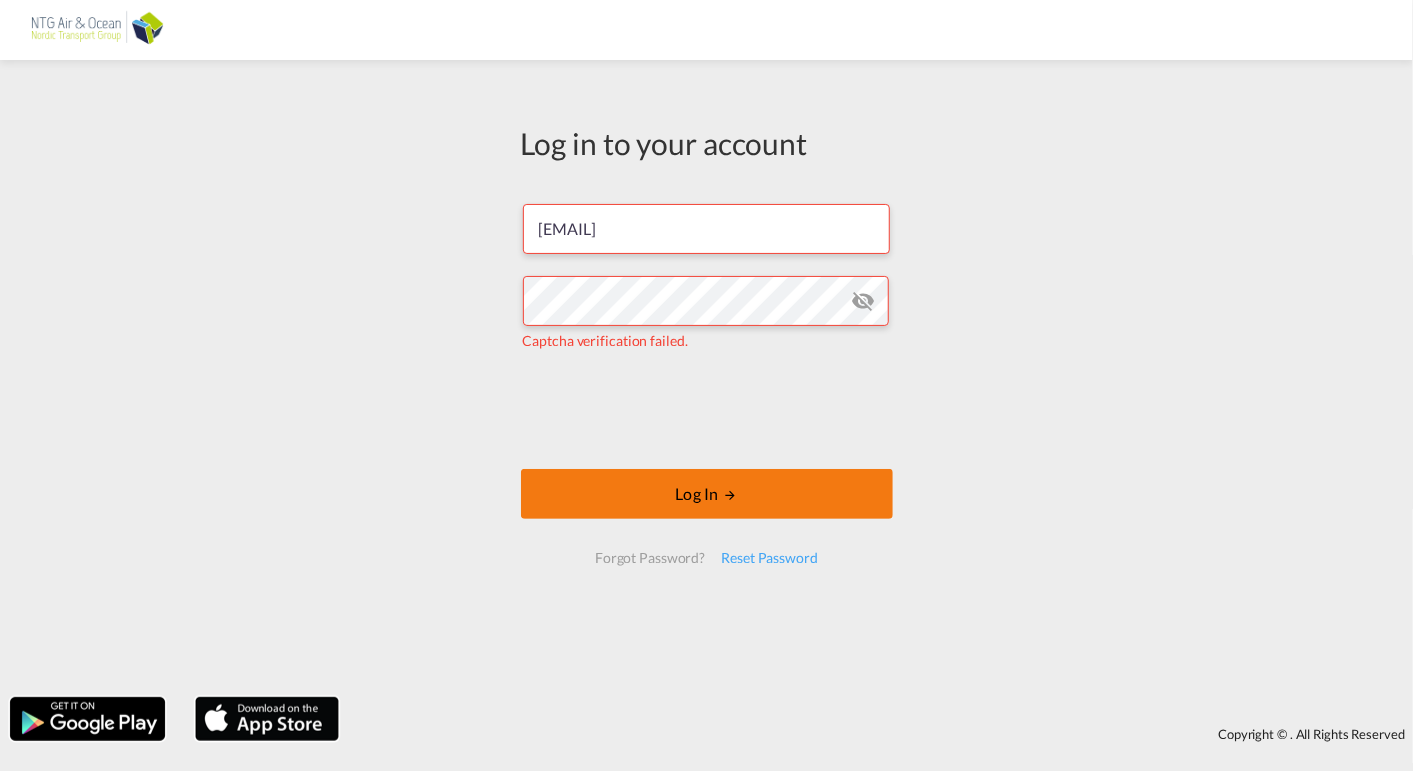 click on "Log In" at bounding box center (707, 494) 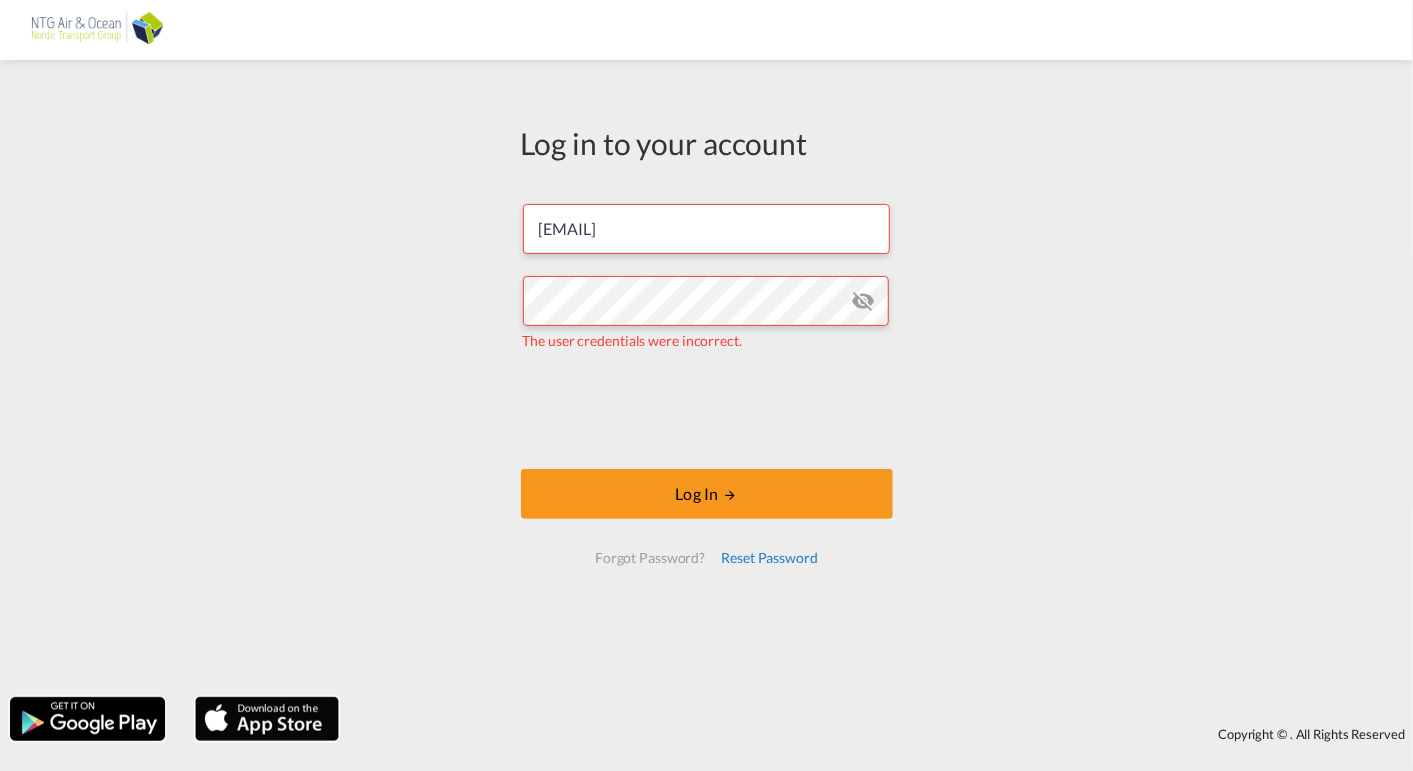 click on "Reset Password" at bounding box center (769, 558) 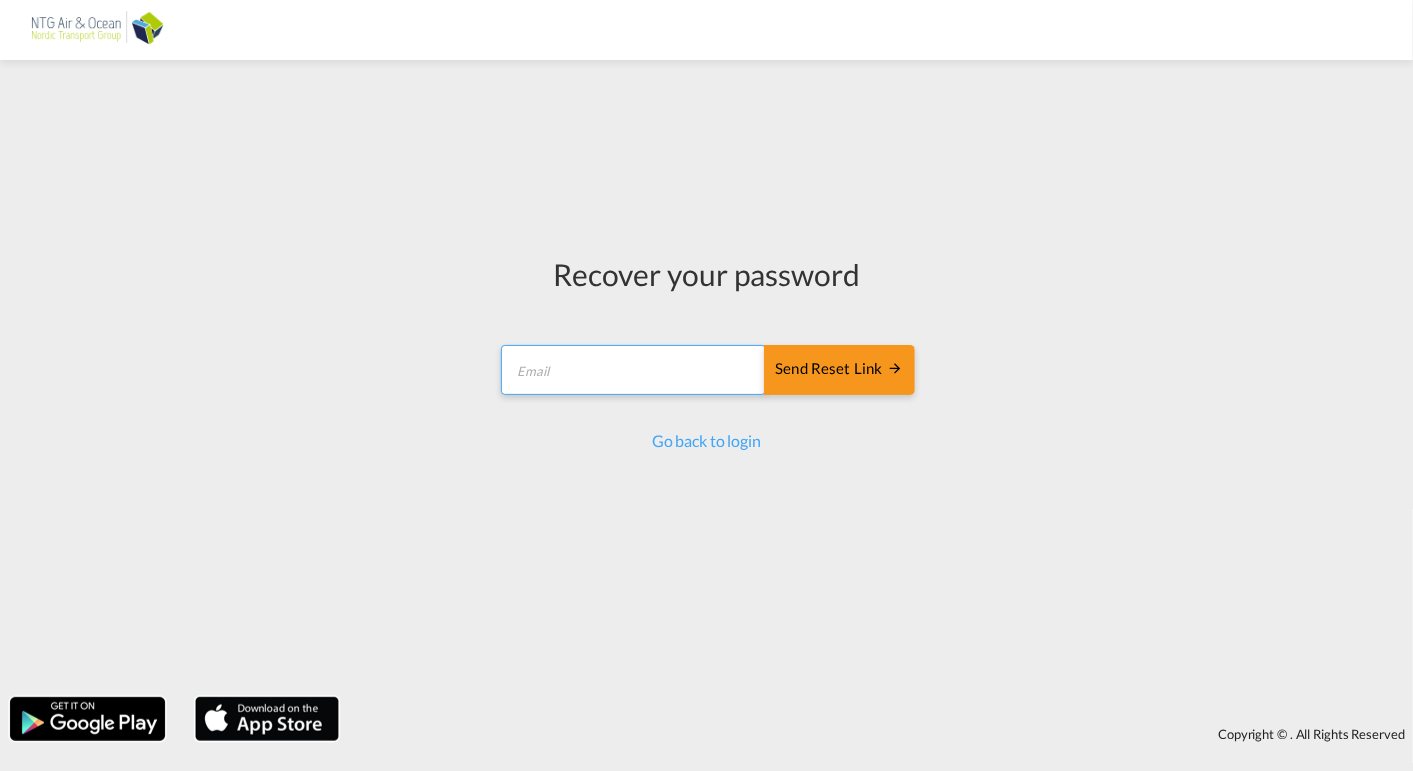 drag, startPoint x: 755, startPoint y: 556, endPoint x: 593, endPoint y: 378, distance: 240.68236 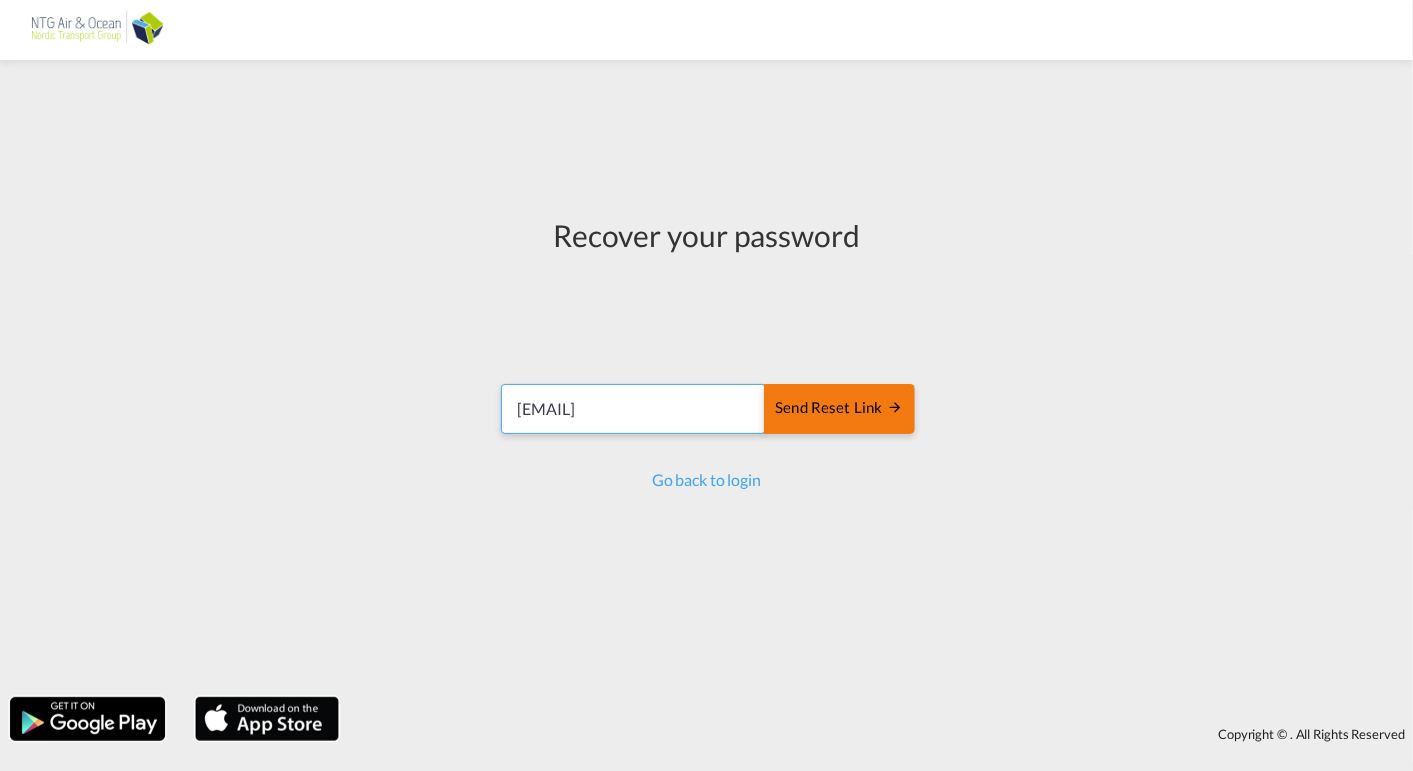 type on "[EMAIL]" 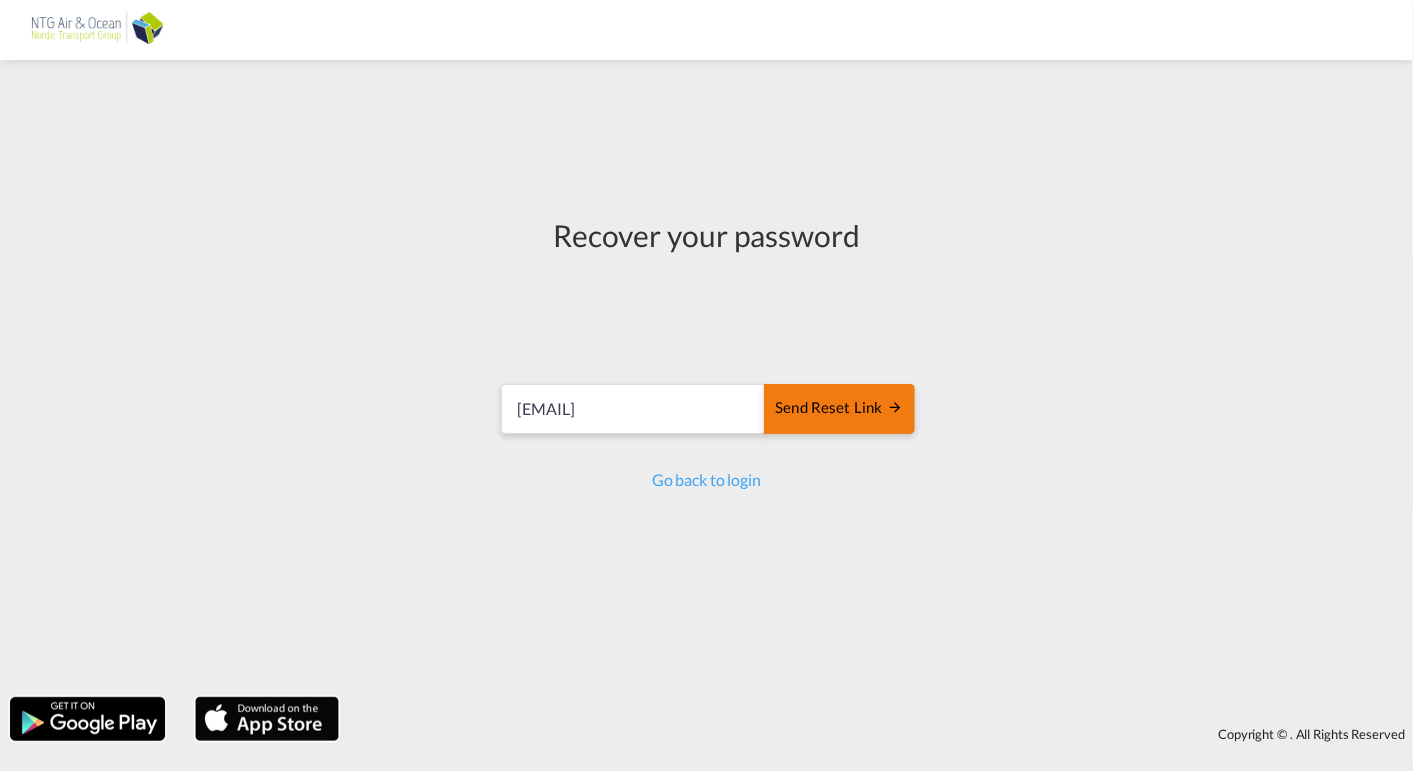 click on "Send reset link" at bounding box center [839, 408] 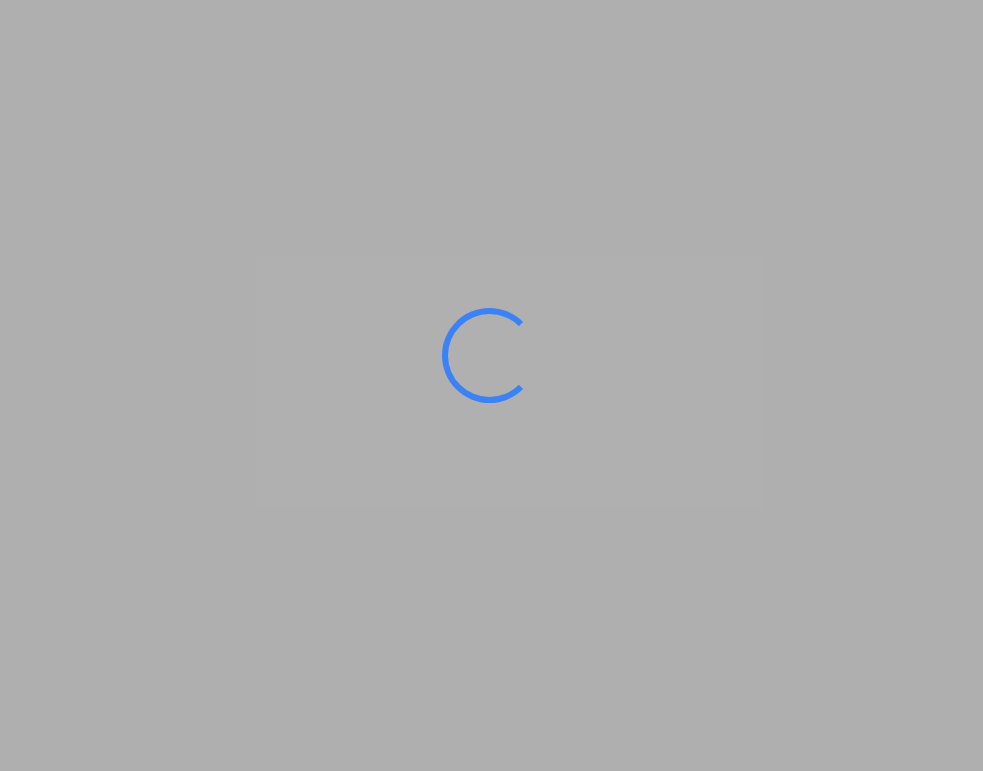 scroll, scrollTop: 0, scrollLeft: 0, axis: both 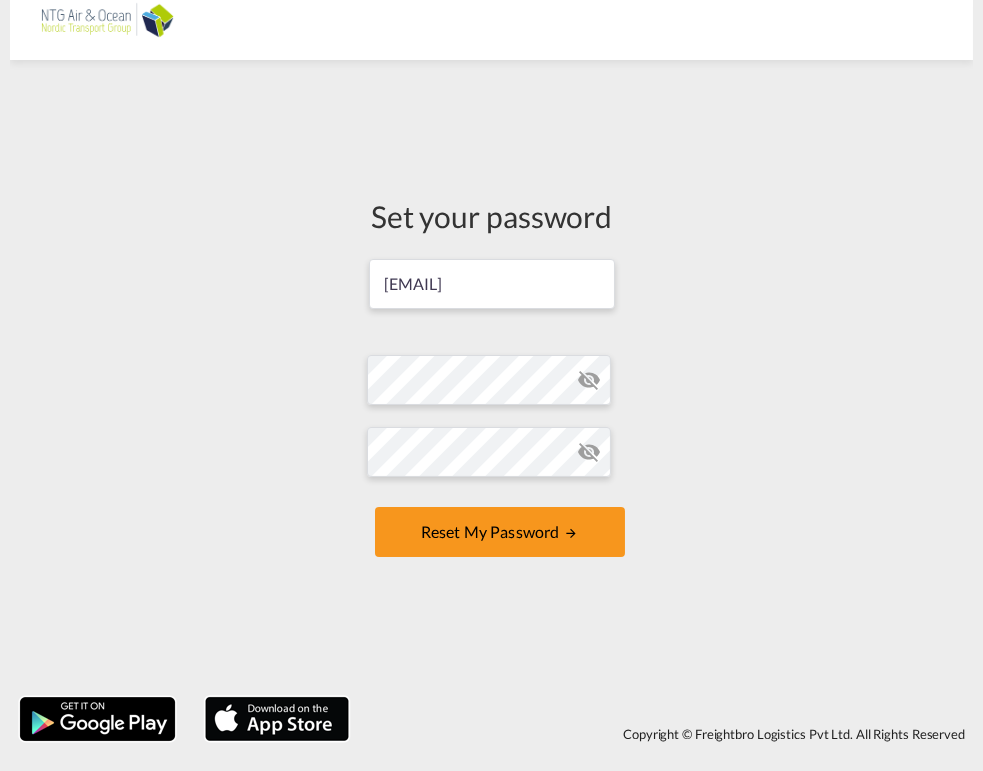 click on "Set your password
kti@ntgairocean.com Password must contain the following: A  special
character A  number
Minimum  8 characters
Reset my password" at bounding box center (491, 378) 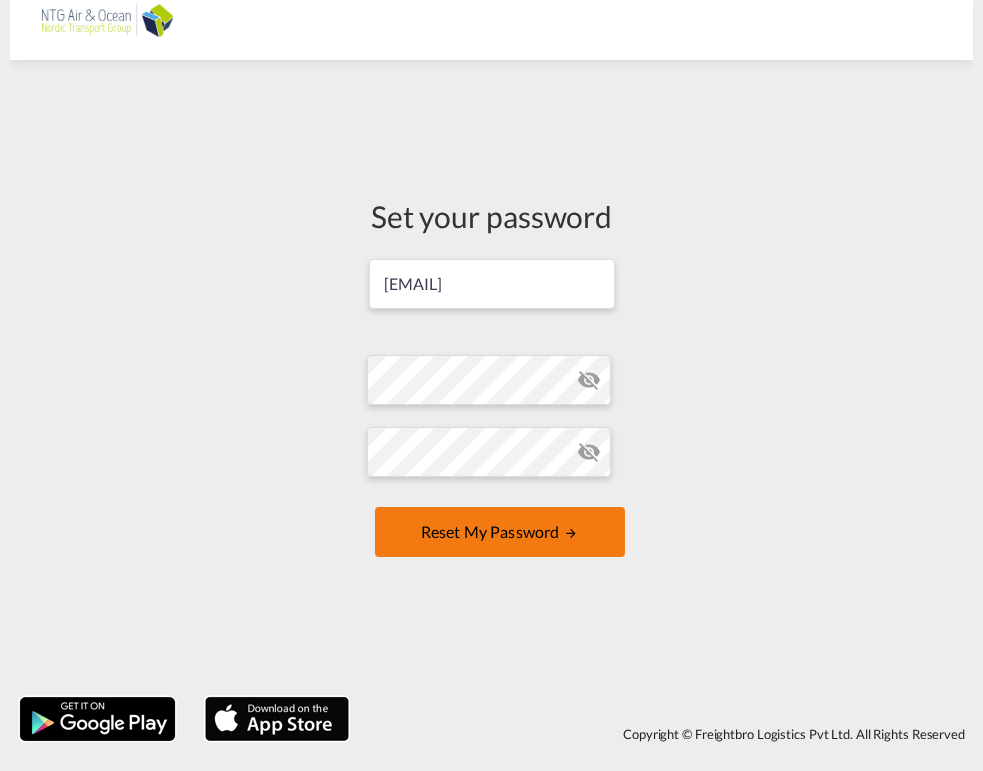 click on "Reset my password" at bounding box center (500, 532) 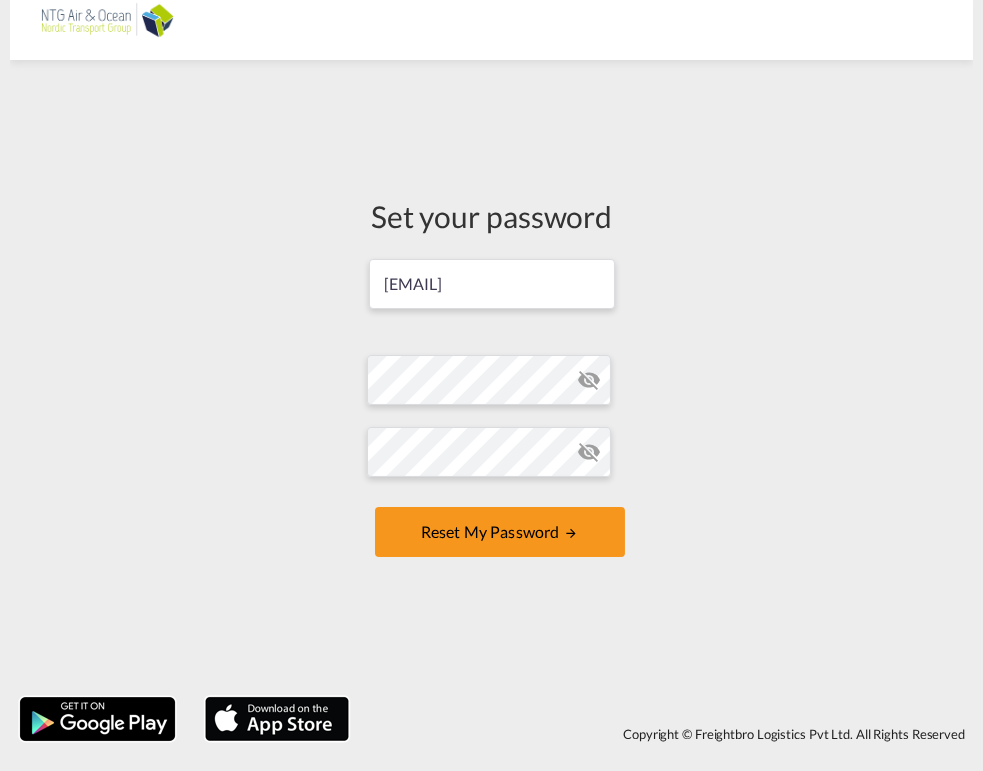 click at bounding box center (590, 380) 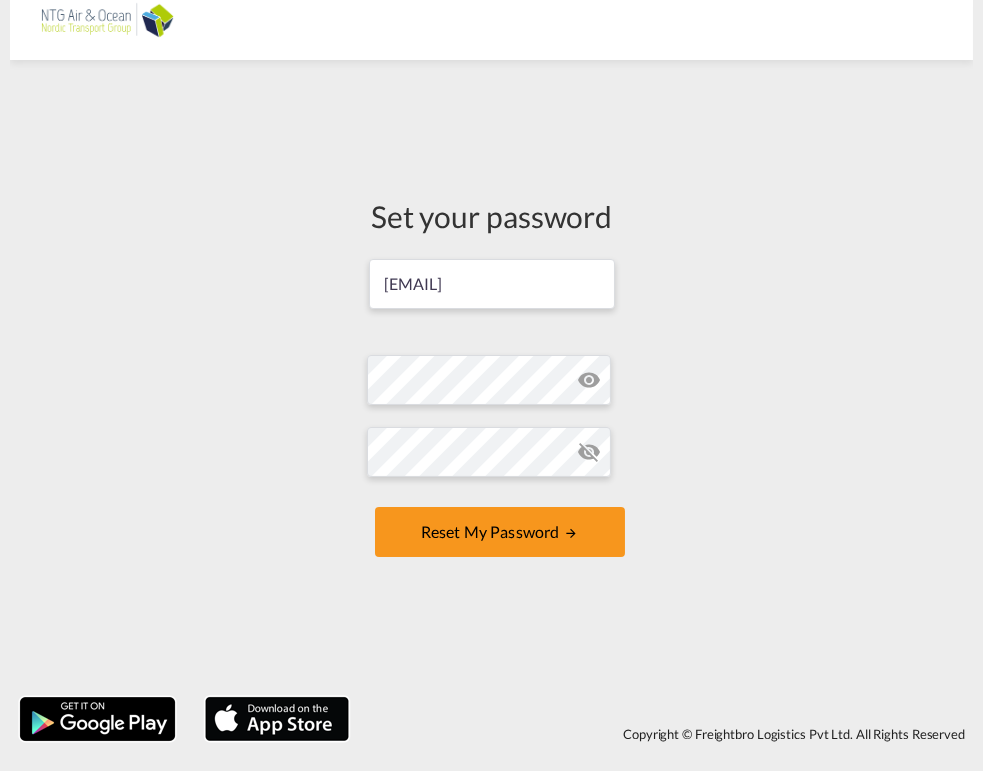 click at bounding box center (492, 380) 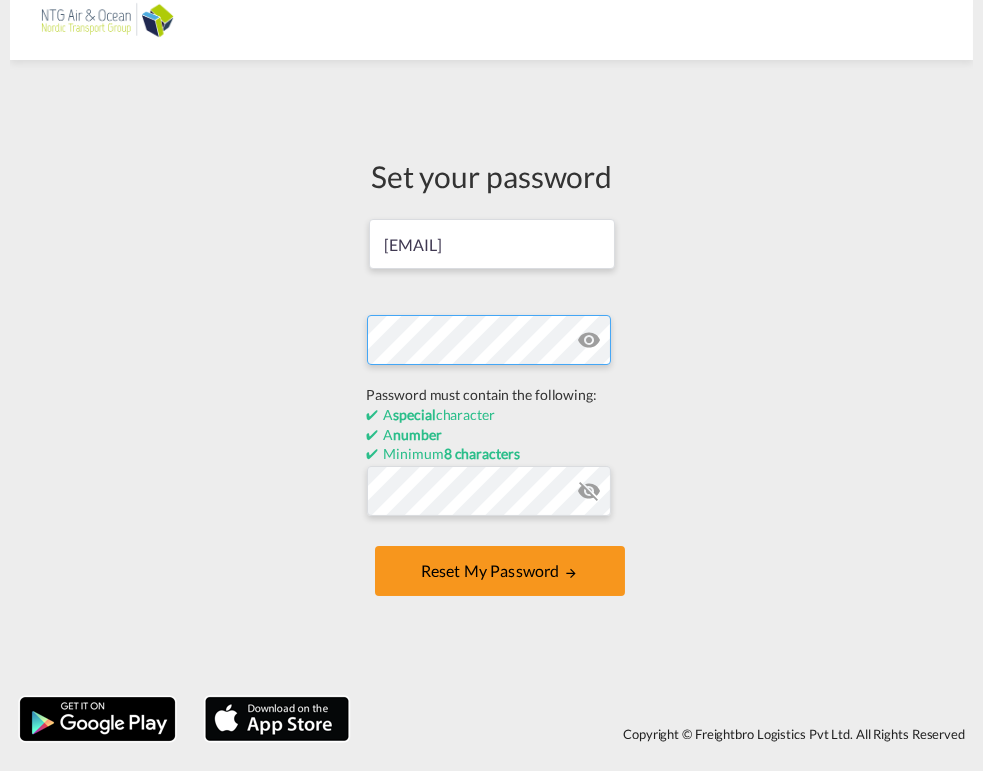 drag, startPoint x: 589, startPoint y: 355, endPoint x: 347, endPoint y: 334, distance: 242.90945 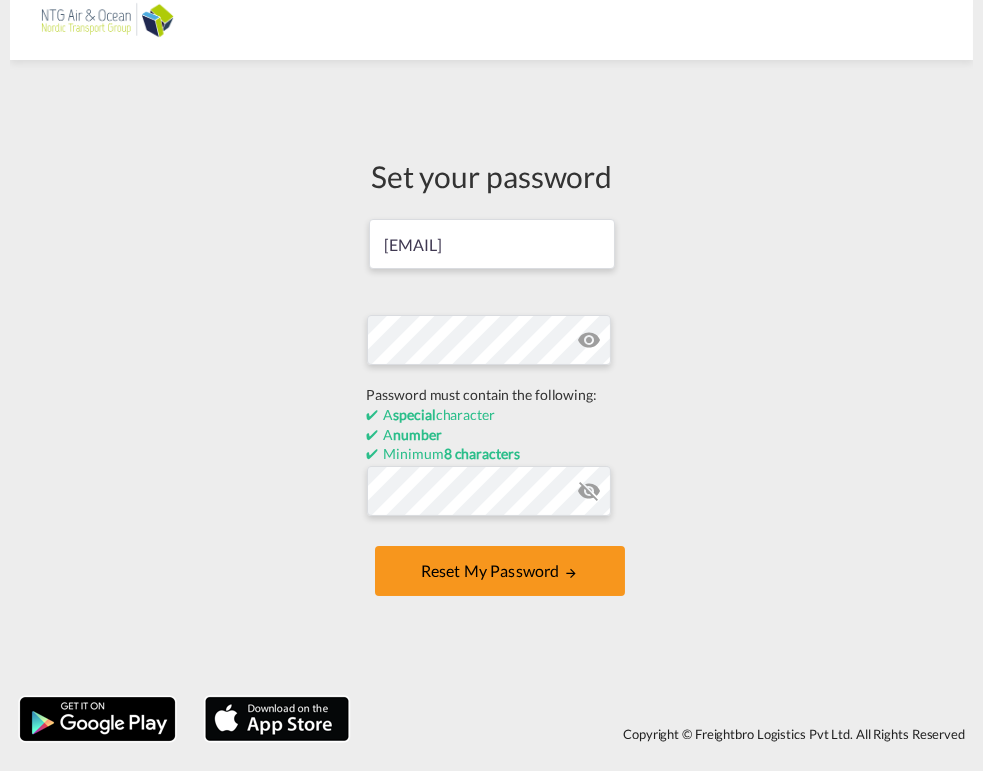 click at bounding box center (492, 491) 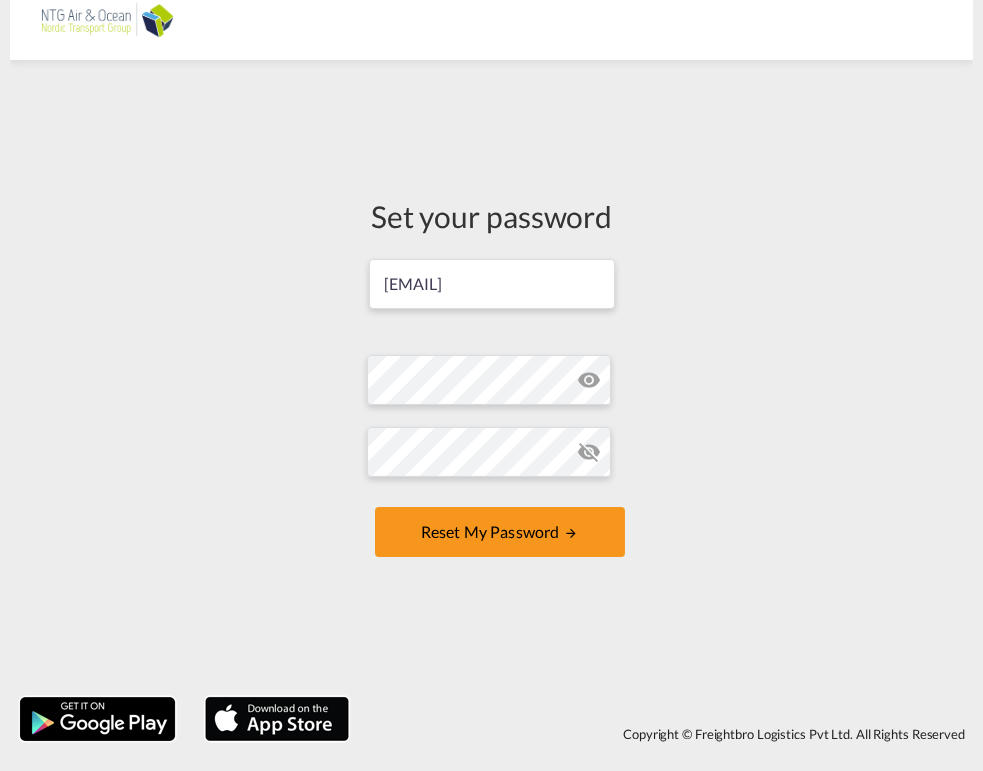click at bounding box center (492, 452) 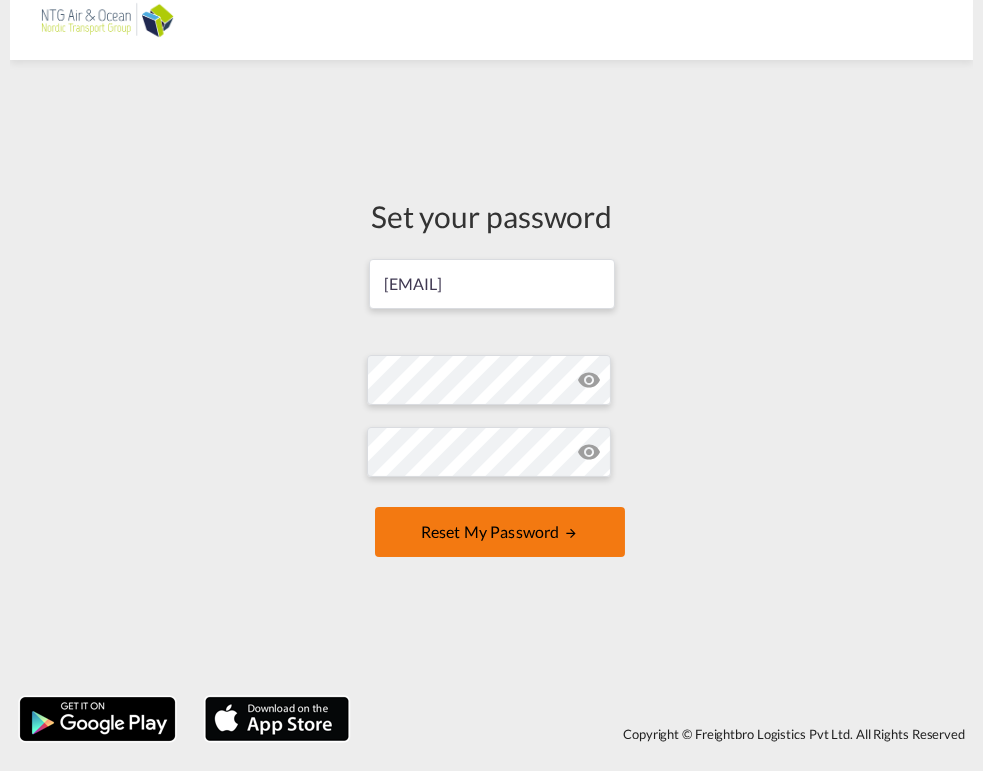 click on "Reset my password" at bounding box center [500, 532] 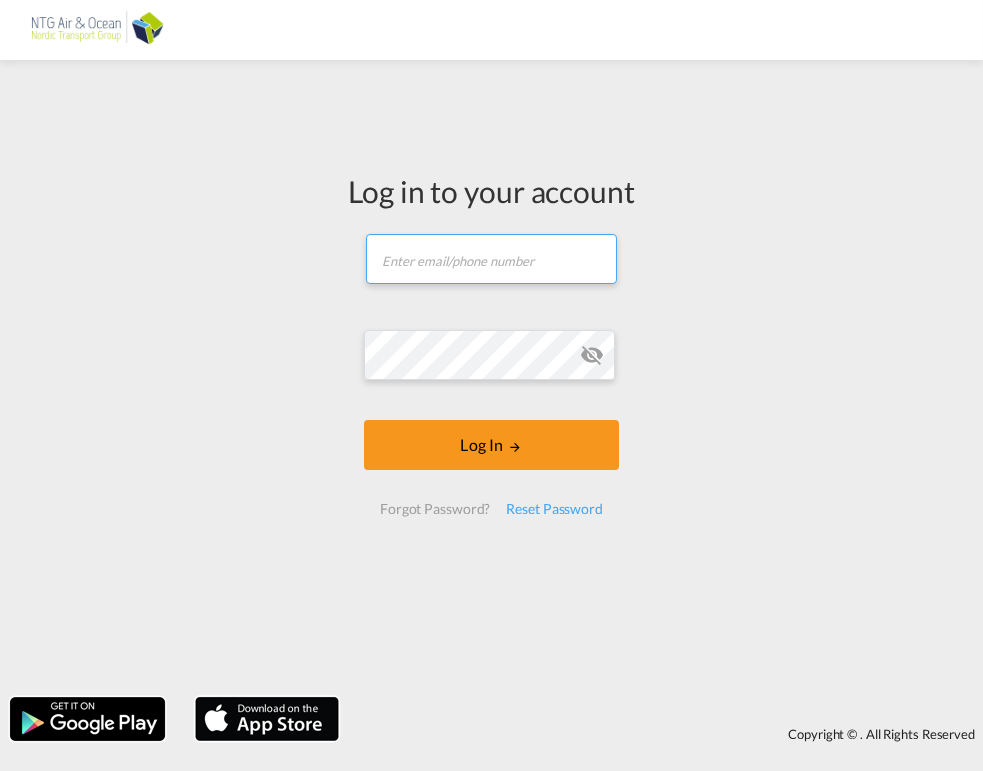 type on "[EMAIL]" 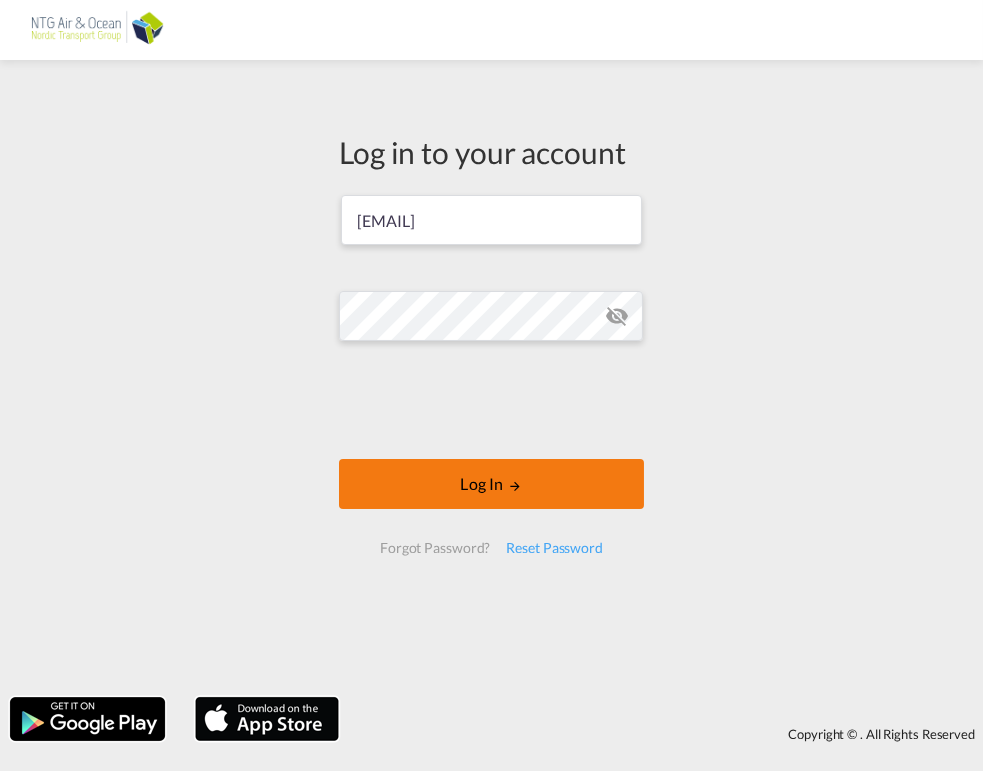 click on "Log In" at bounding box center (491, 484) 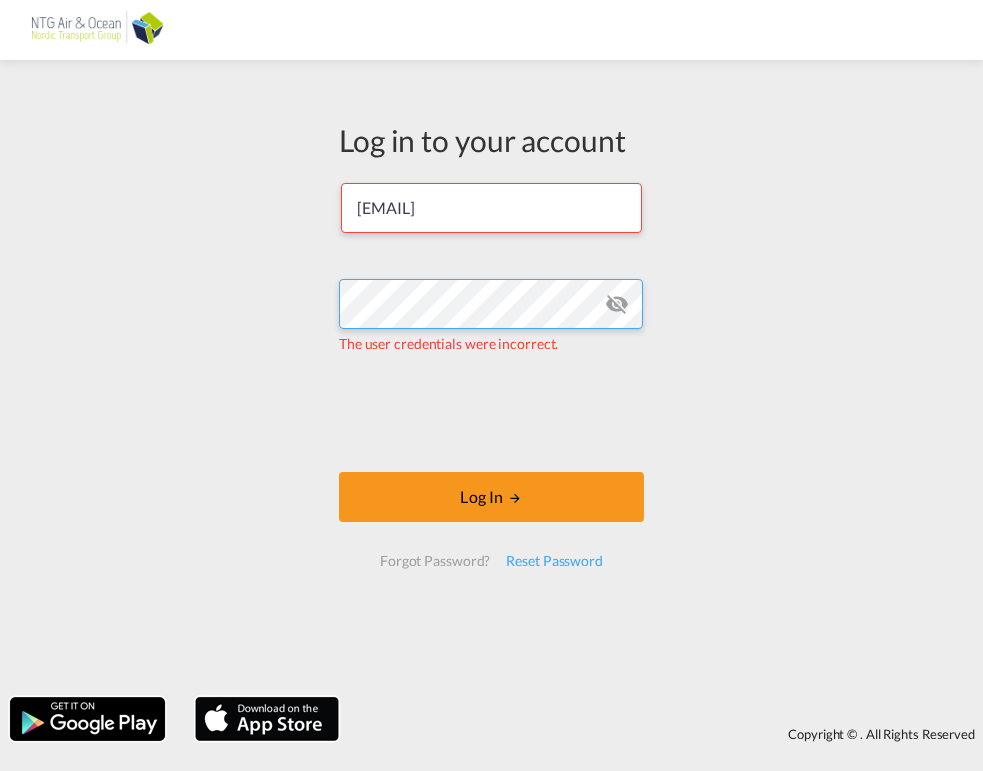 click on "Log in to your account [EMAIL]
The user credentials were incorrect.
Log In
Forgot Password?
Reset Password" at bounding box center [491, 378] 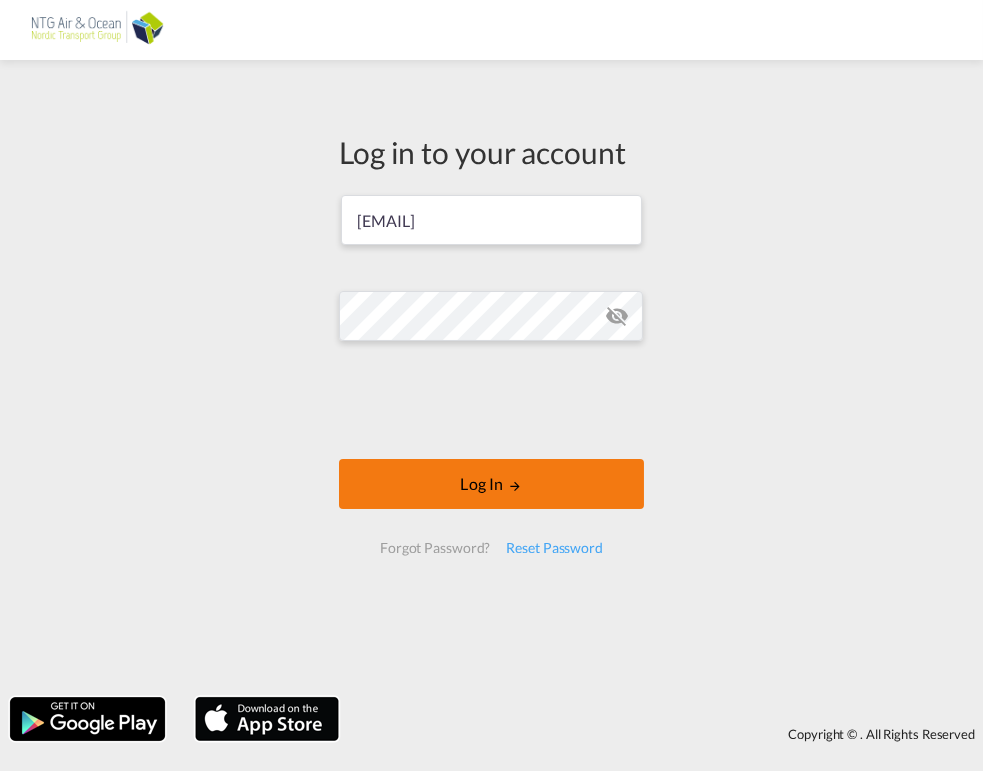 click on "Log In" at bounding box center [491, 484] 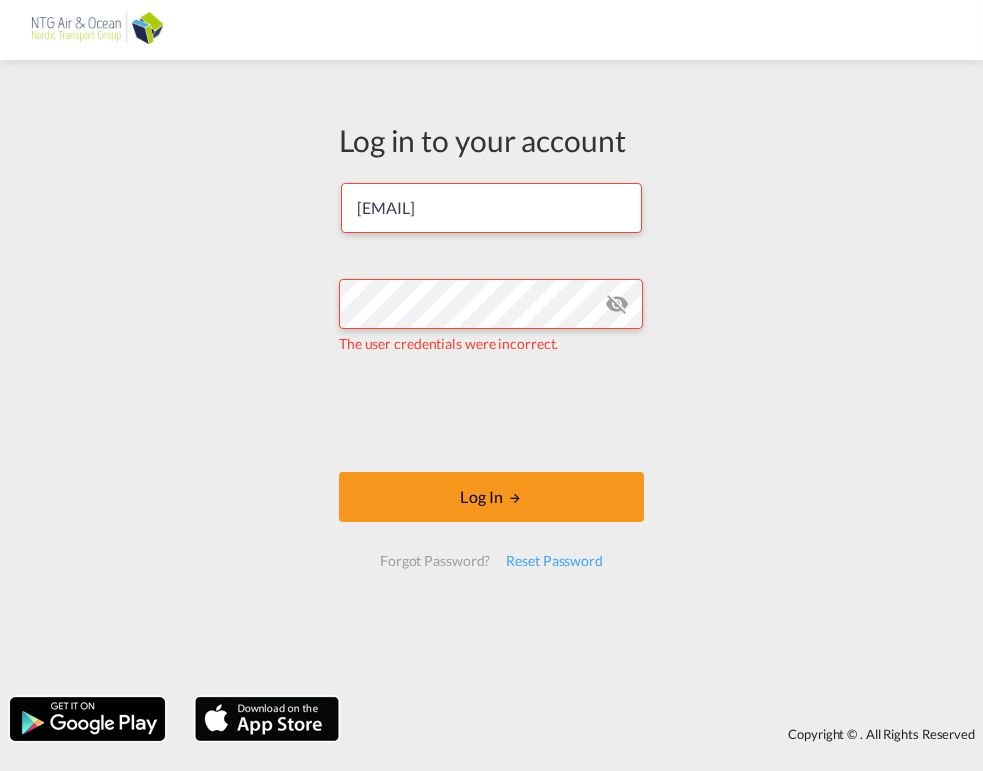 click at bounding box center [617, 304] 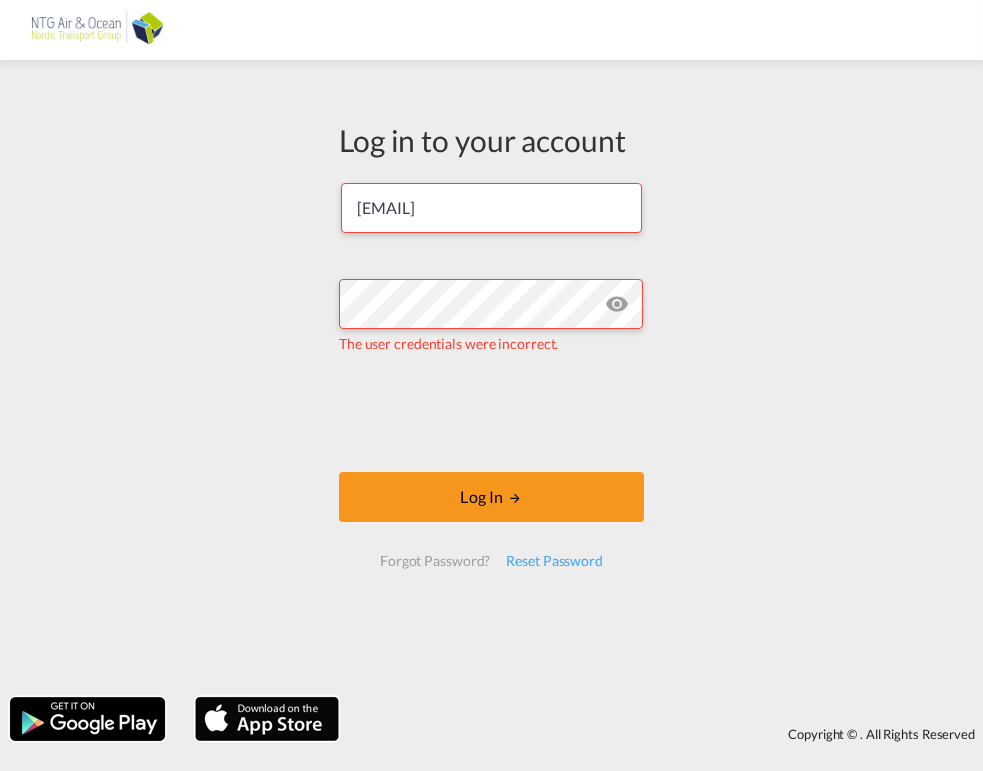 click at bounding box center (617, 304) 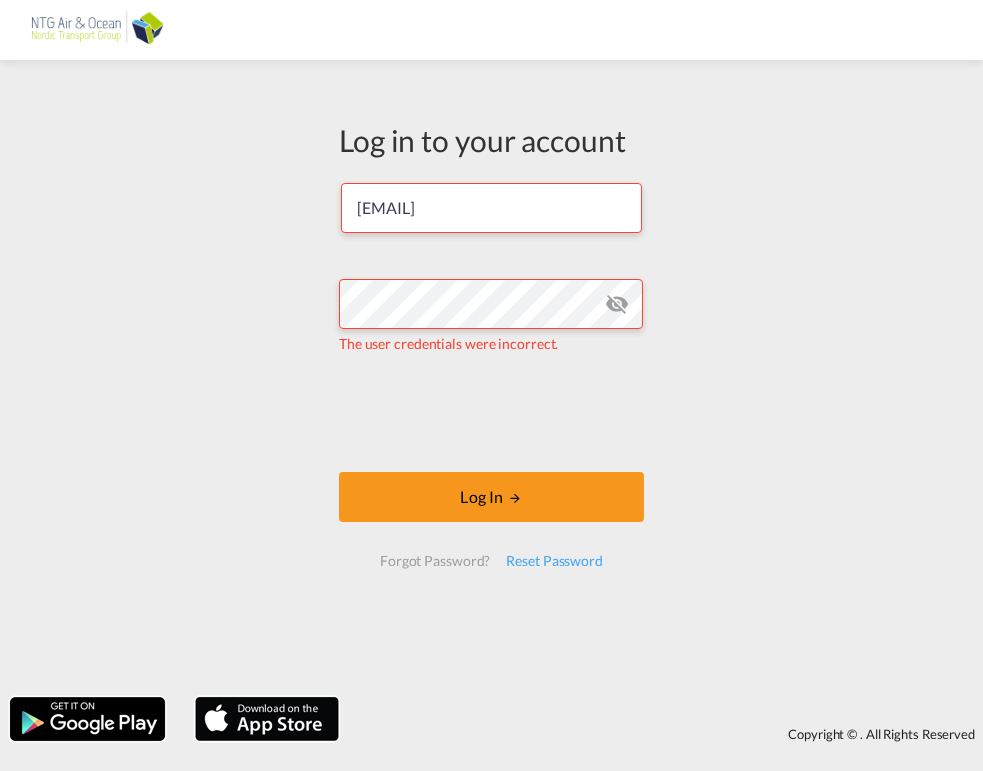 click at bounding box center [617, 304] 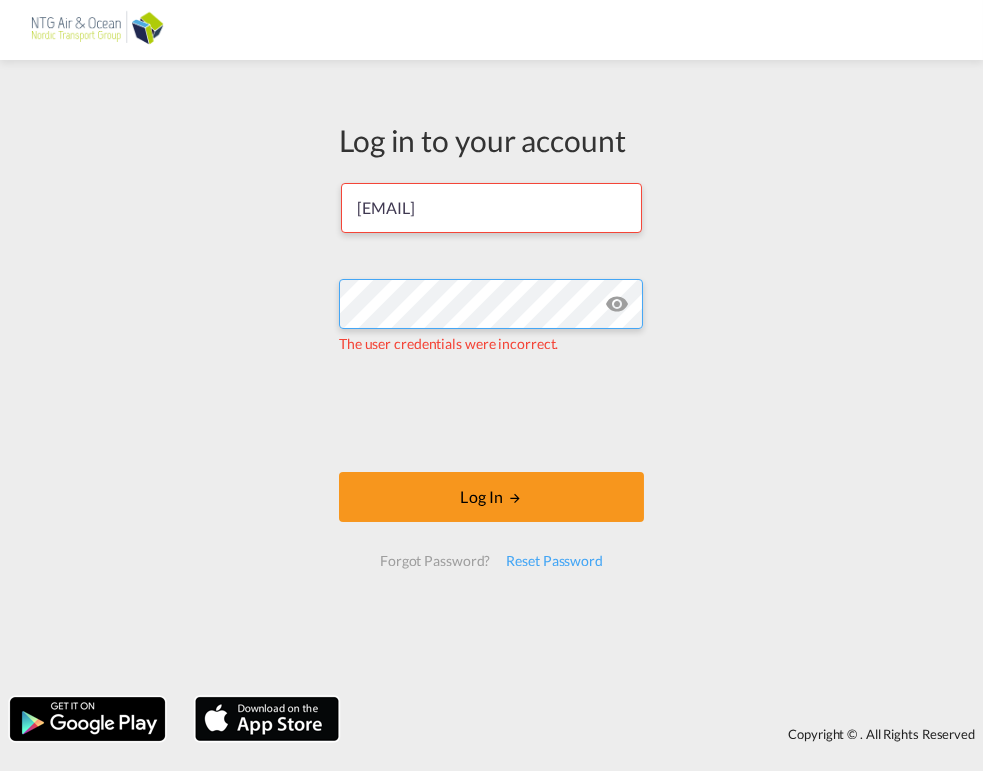 click on "Log in to your account [EMAIL]
The user credentials were incorrect.
Log In
Forgot Password?
Reset Password" at bounding box center (491, 378) 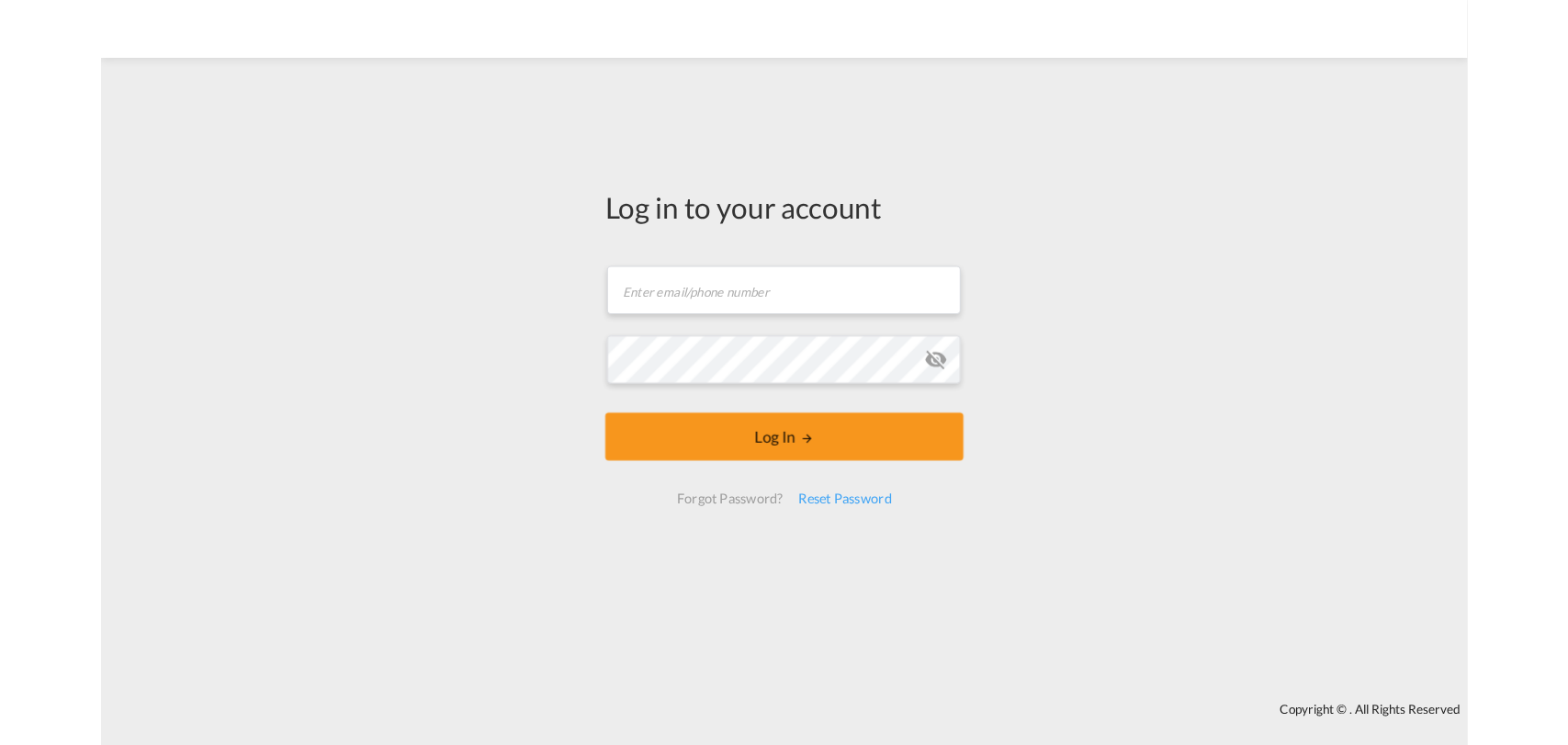 scroll, scrollTop: 0, scrollLeft: 0, axis: both 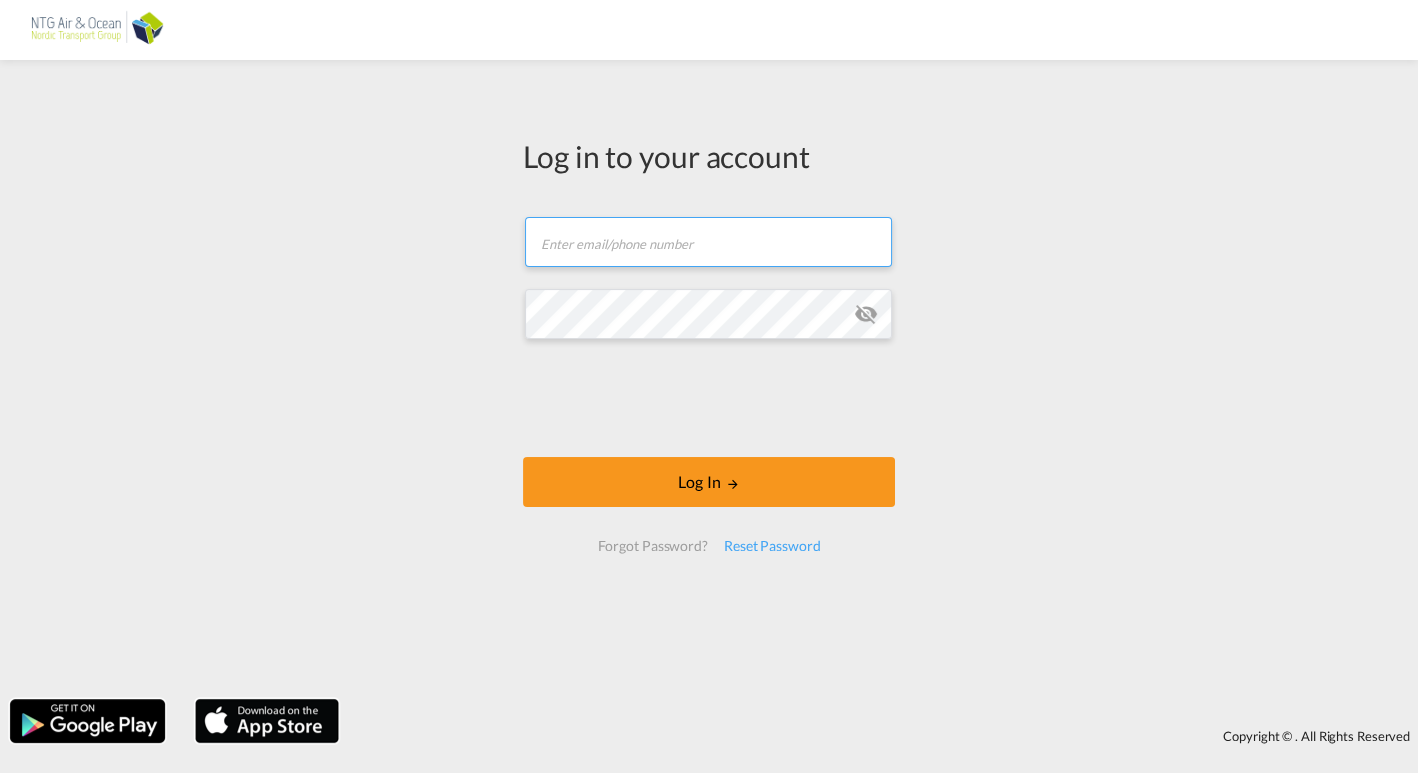 type on "[EMAIL]" 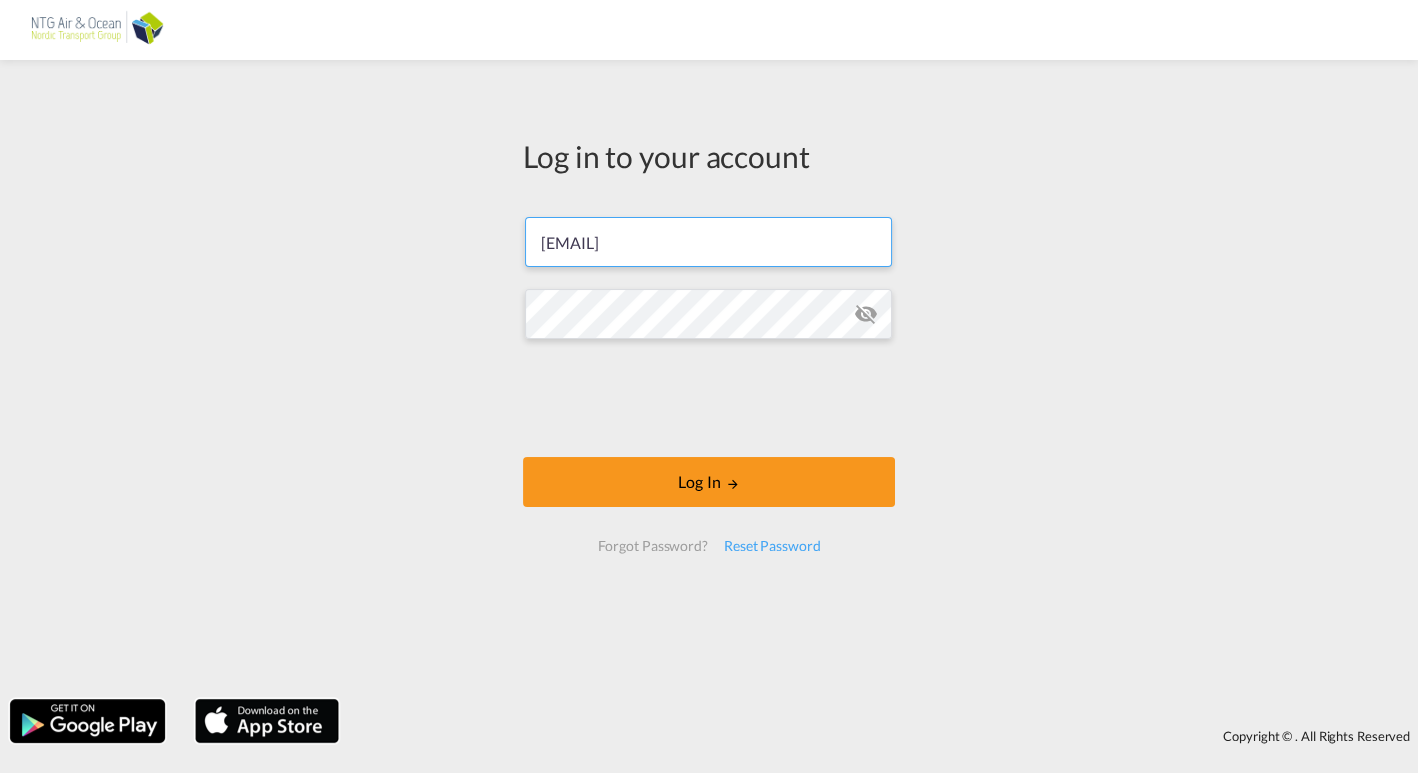 click on "Log in to your account kti@ntgairocean.com
Log In
Forgot Password?
Reset Password" at bounding box center [709, 353] 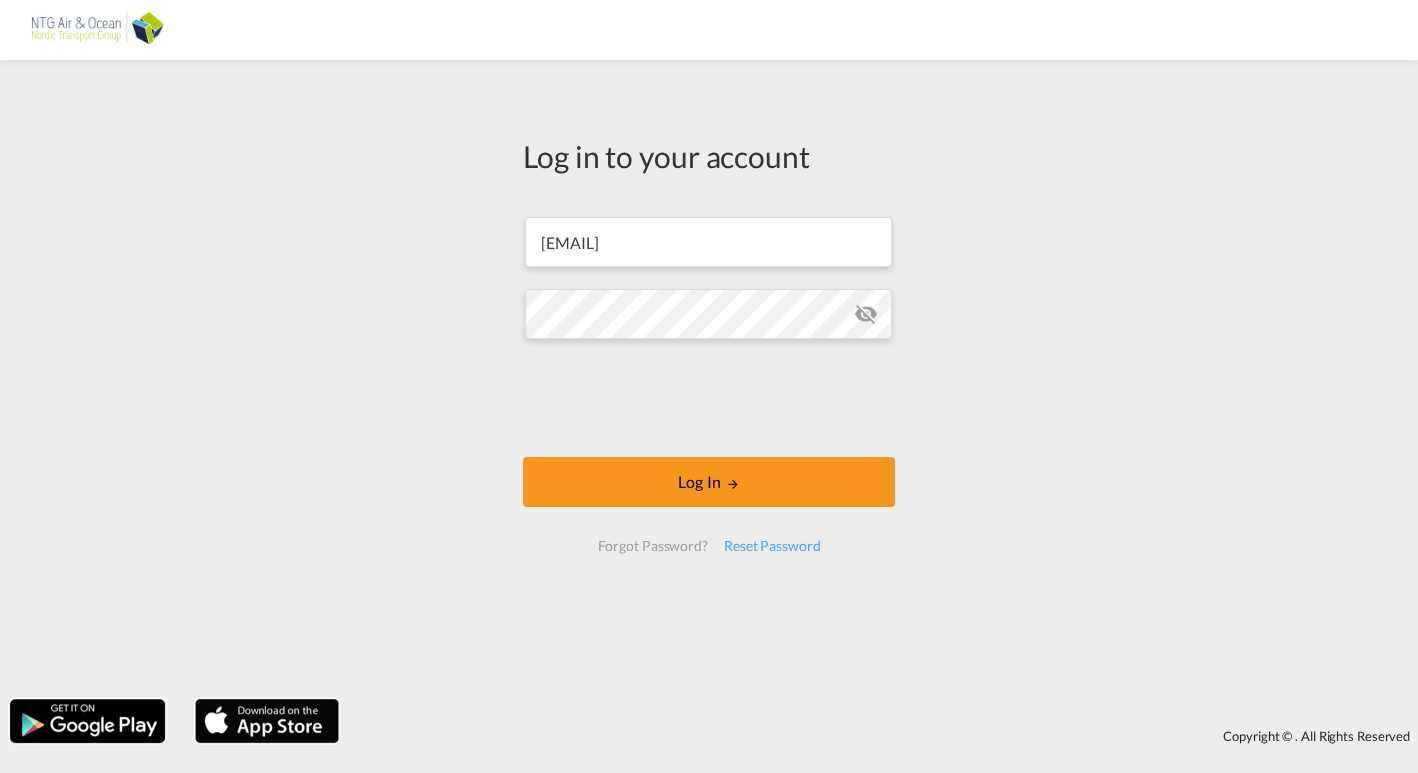 click at bounding box center (866, 314) 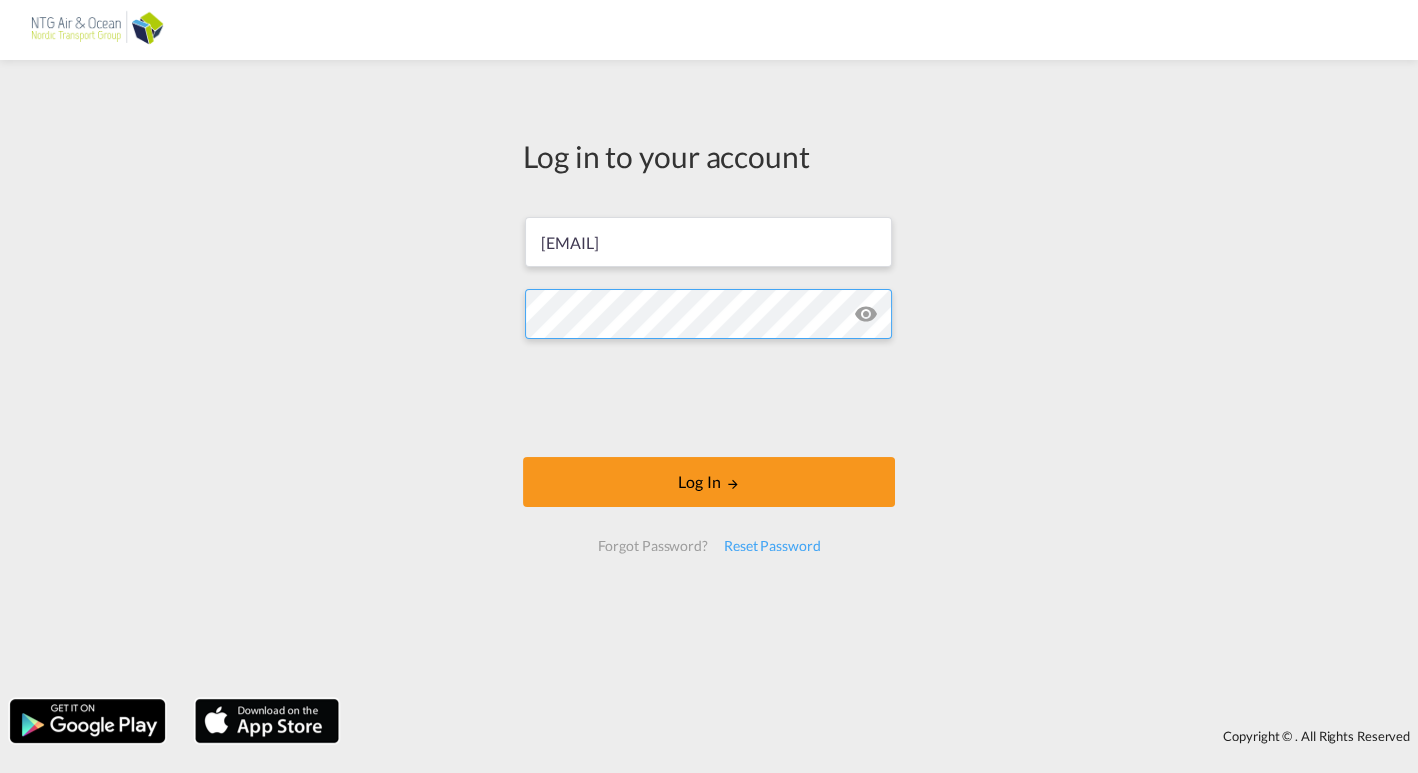 click on "Log in to your account kti@ntgairocean.com
Log In
Forgot Password?
Reset Password" at bounding box center [709, 379] 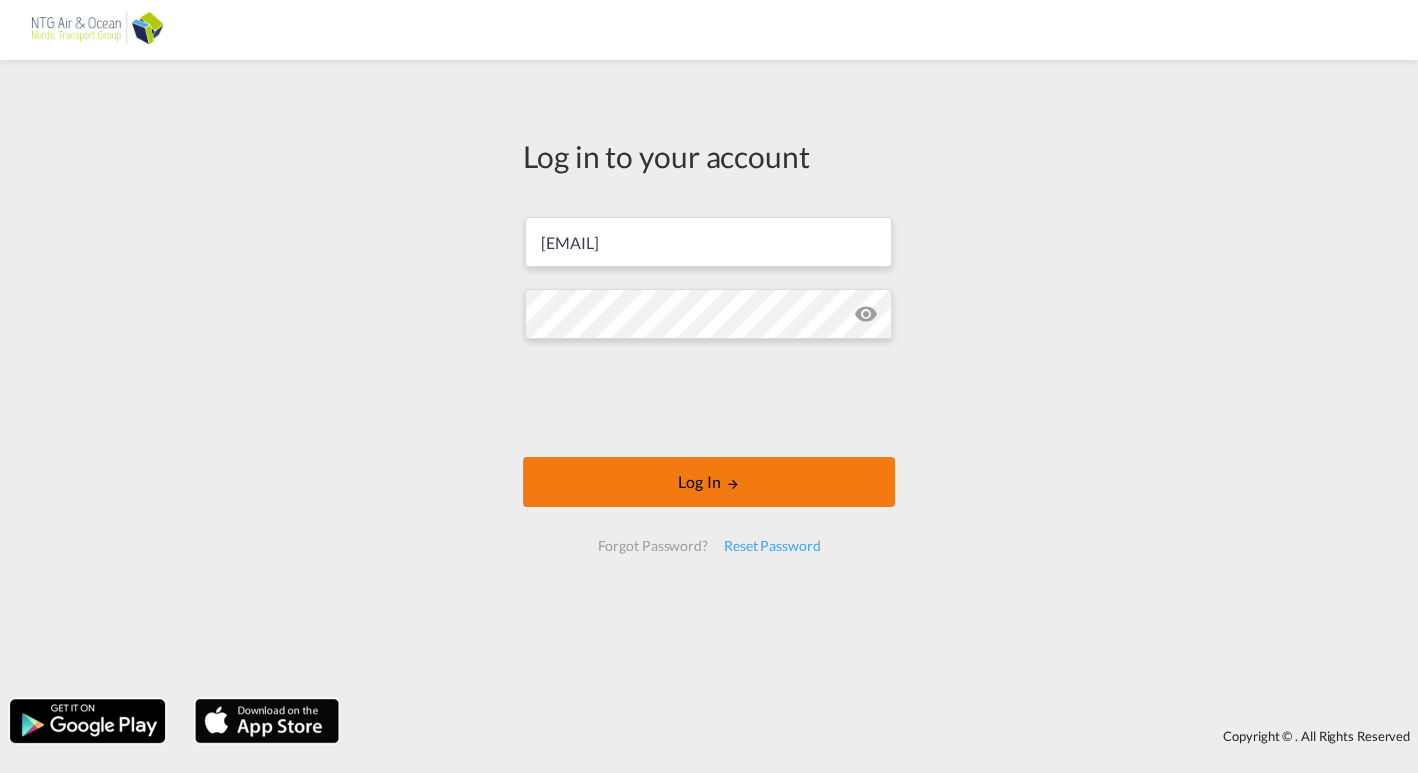 click on "Log In" at bounding box center [709, 482] 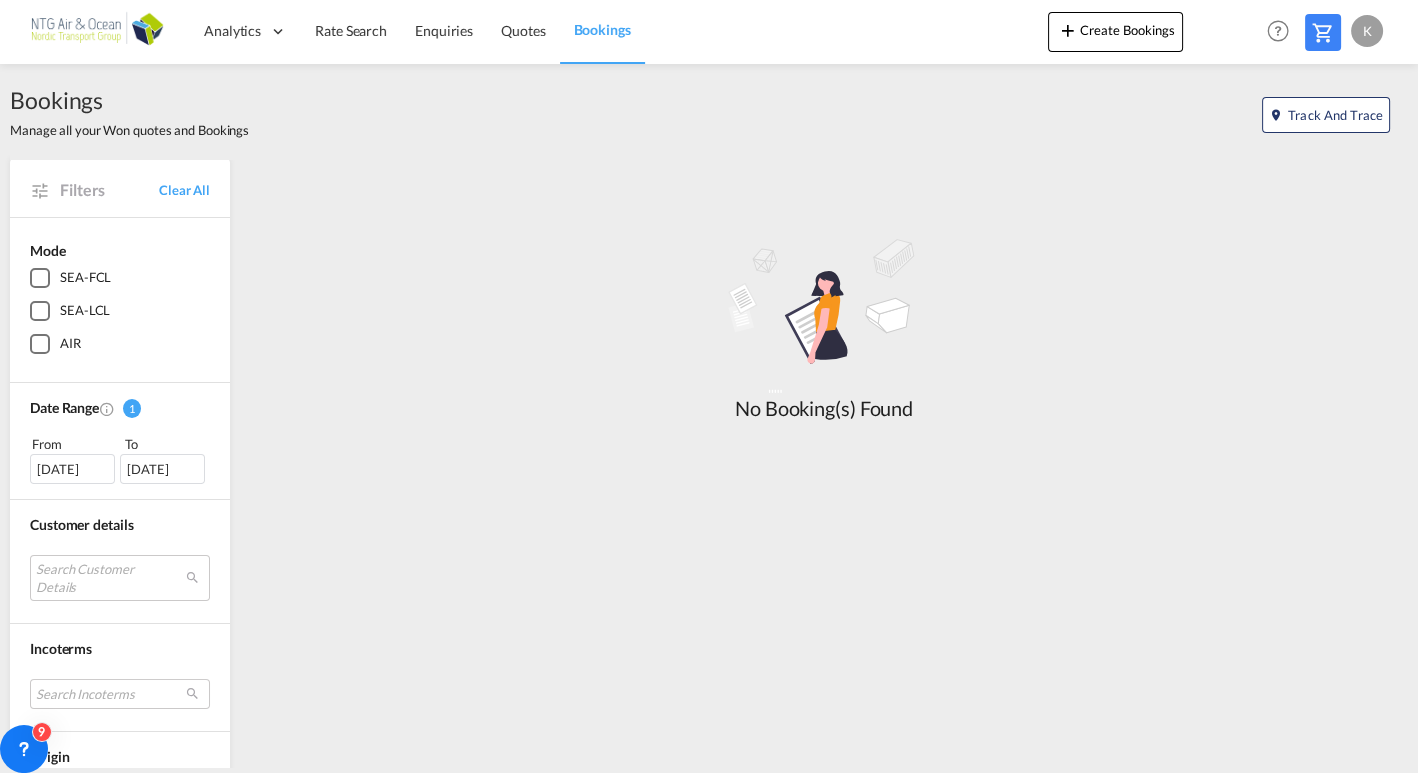 click on "SEA-FCL" at bounding box center (85, 278) 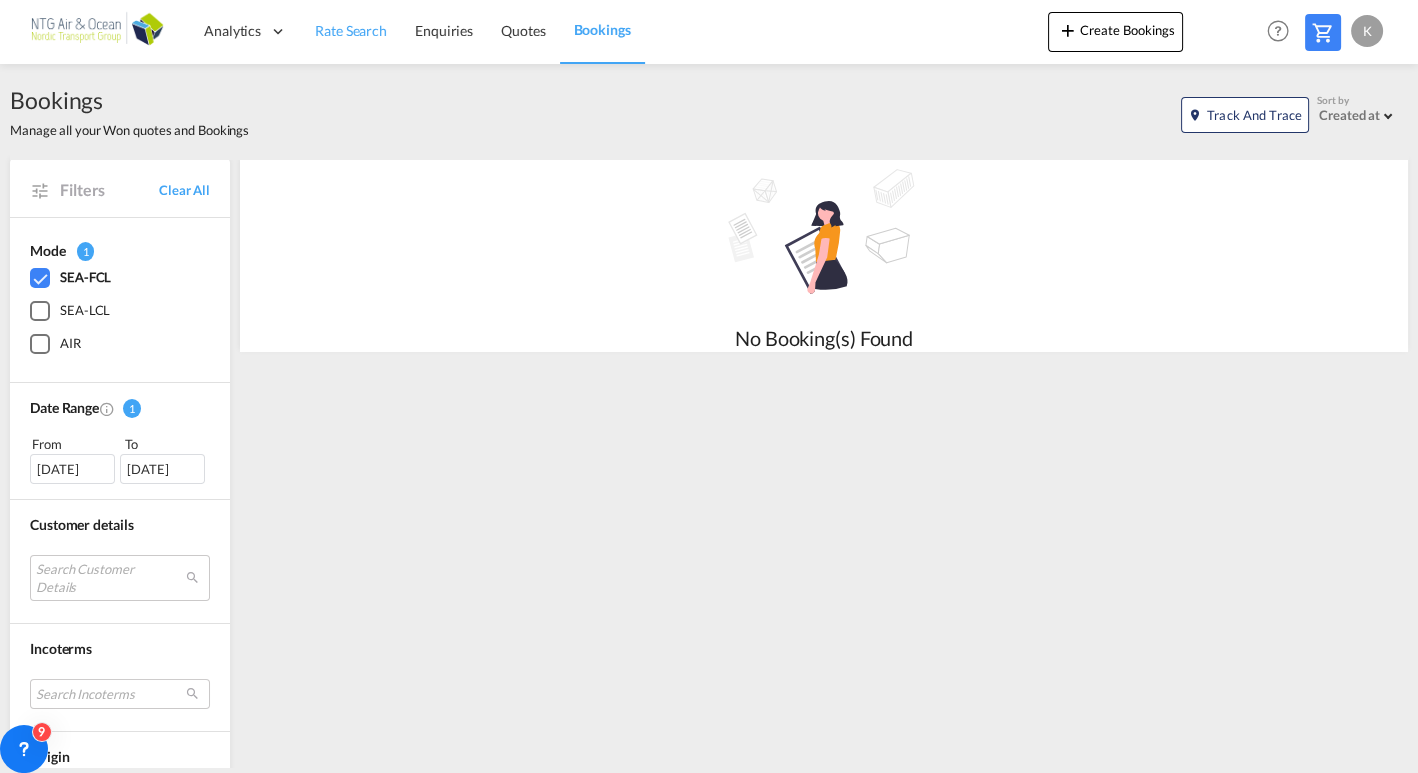 click on "Rate Search" at bounding box center [351, 30] 